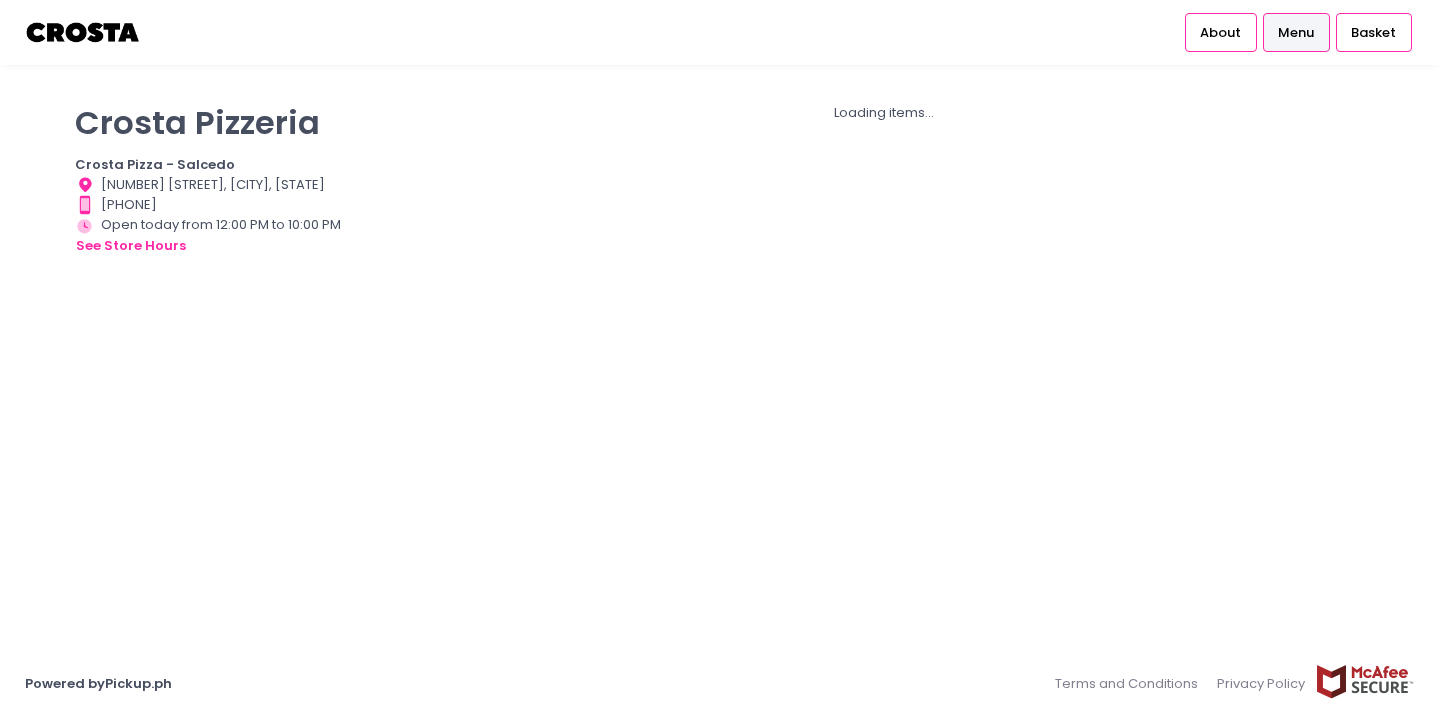 scroll, scrollTop: 0, scrollLeft: 0, axis: both 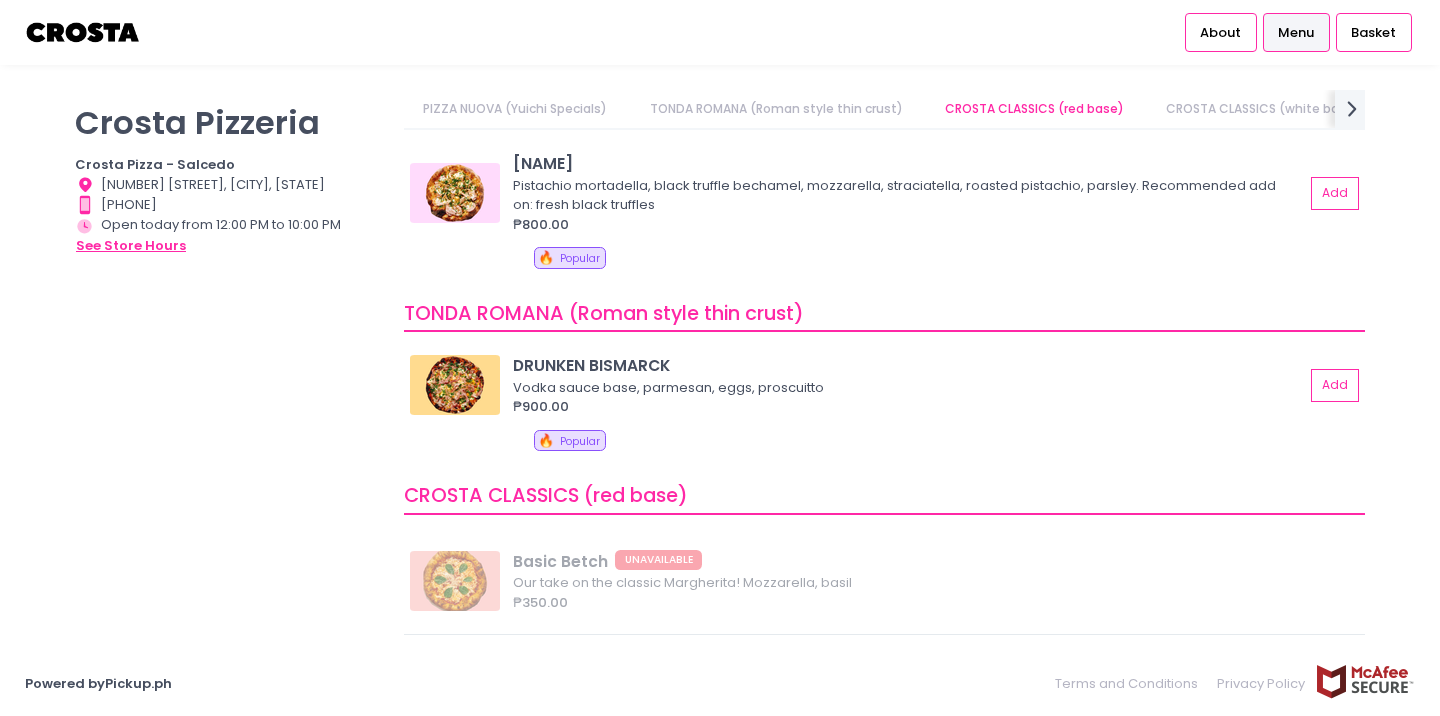 click on "see store hours" at bounding box center [131, 246] 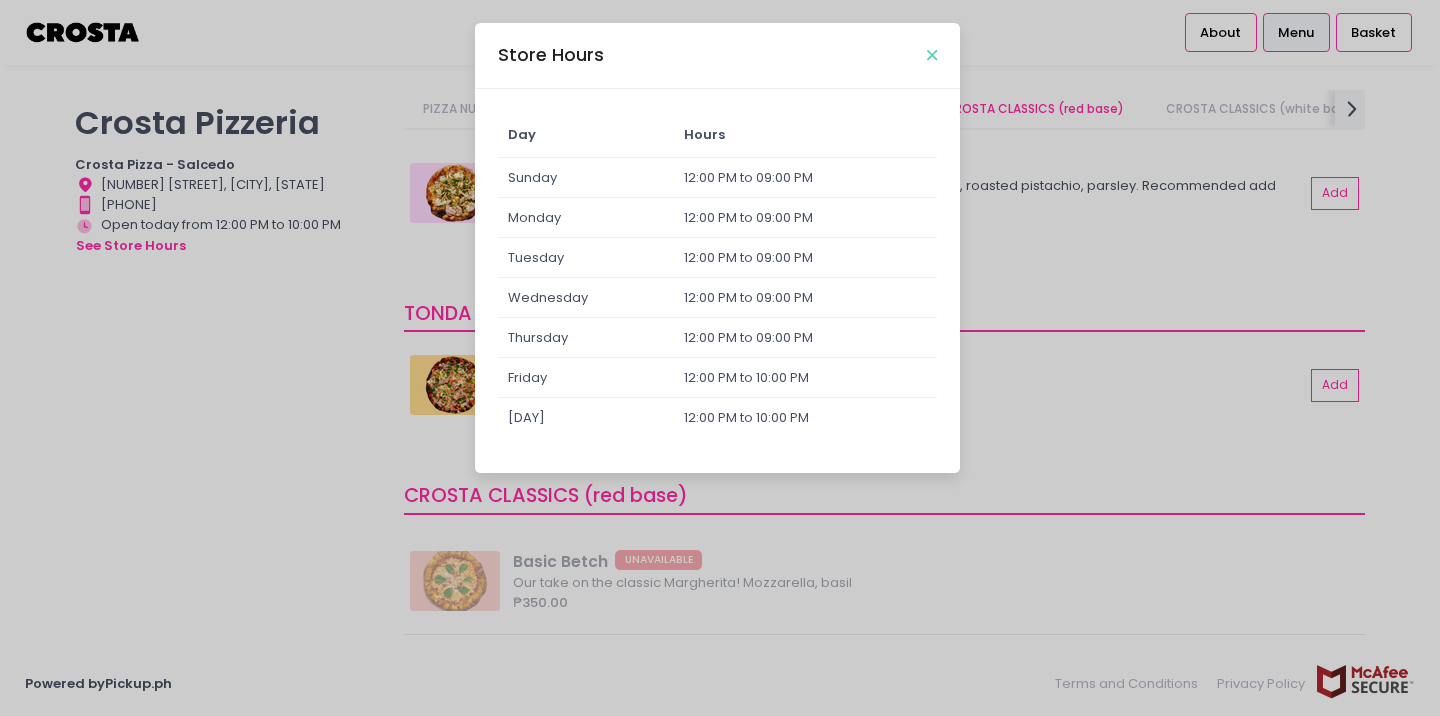 click at bounding box center [932, 55] 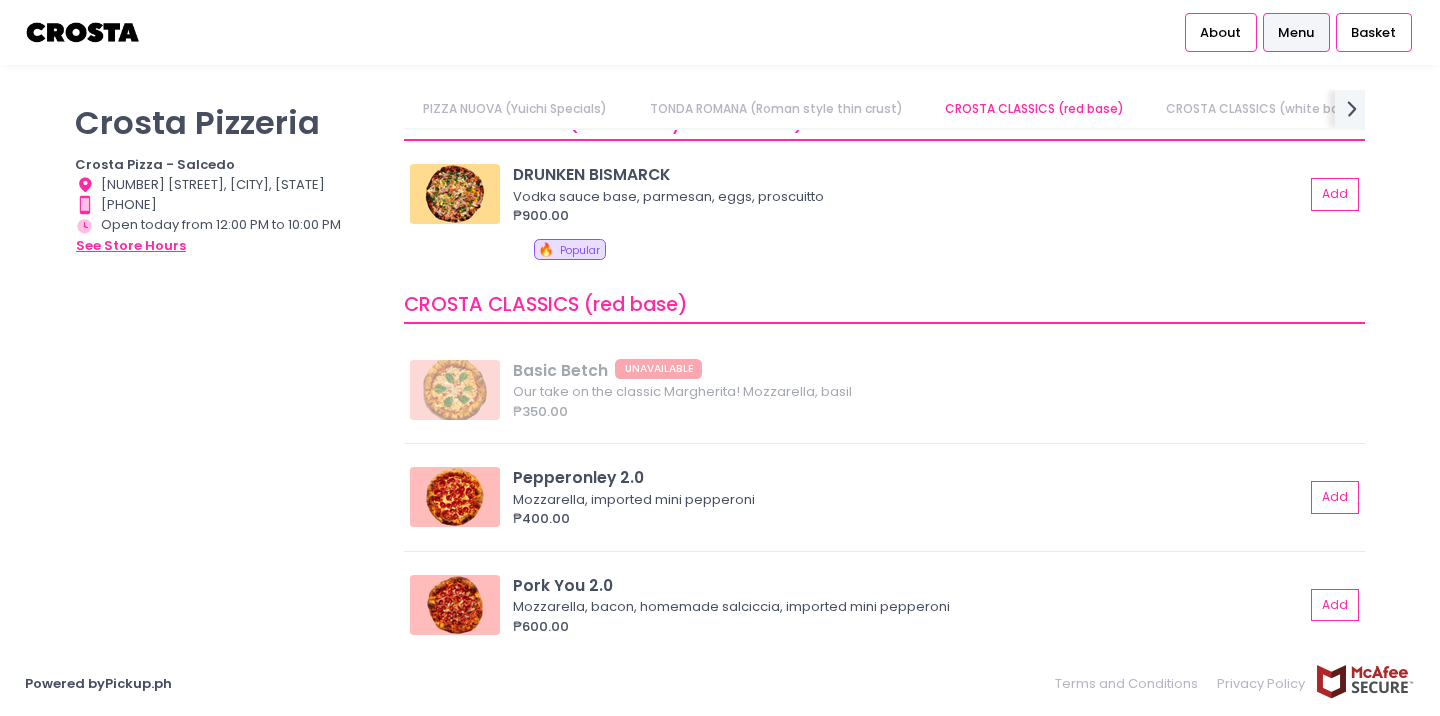 scroll, scrollTop: 635, scrollLeft: 0, axis: vertical 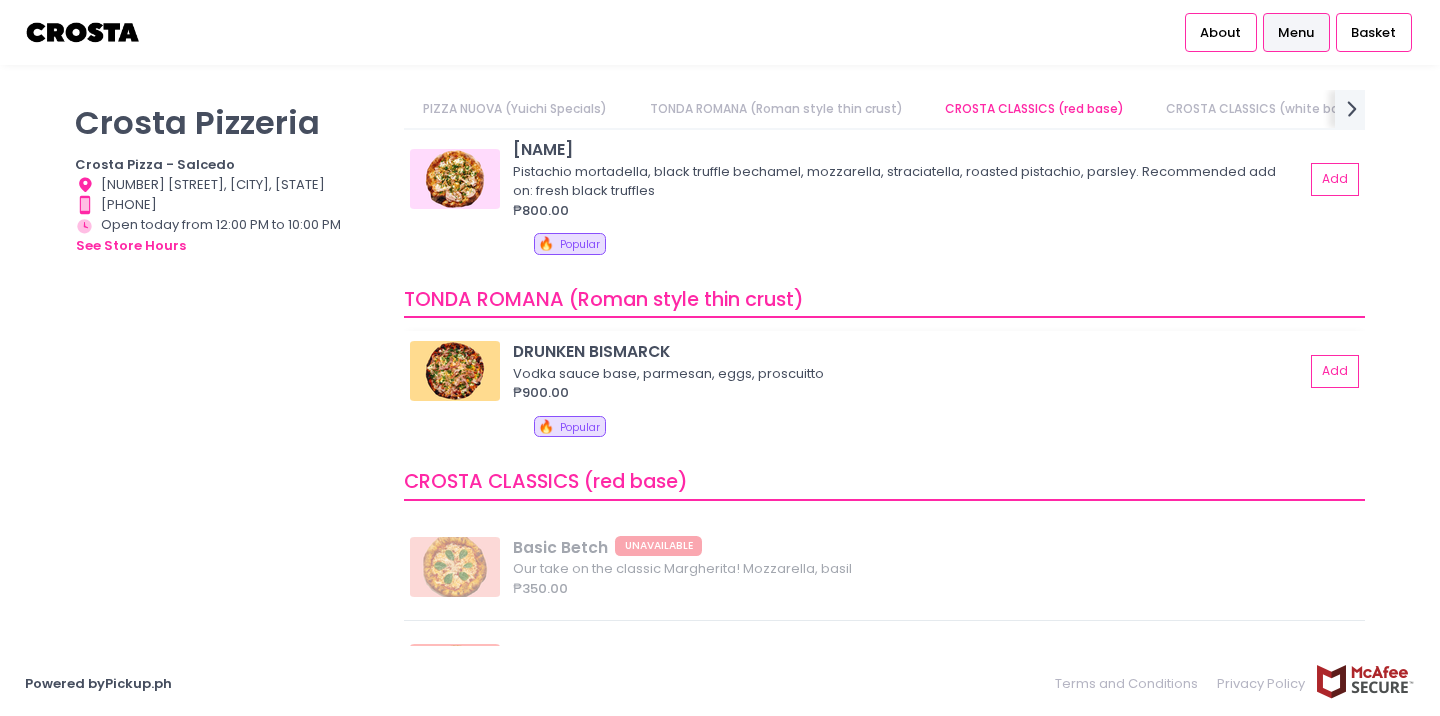 click on "DRUNKEN BISMARCK" at bounding box center (908, 351) 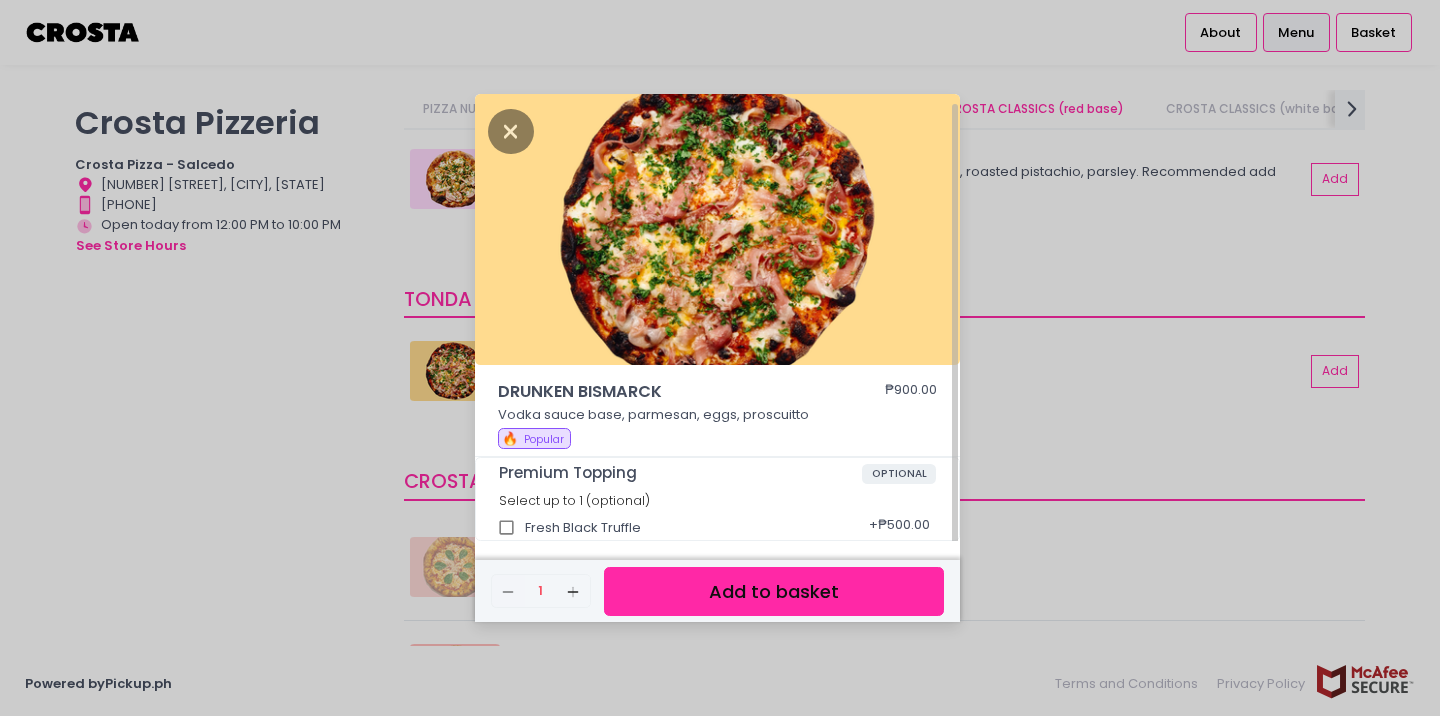 scroll, scrollTop: 5, scrollLeft: 0, axis: vertical 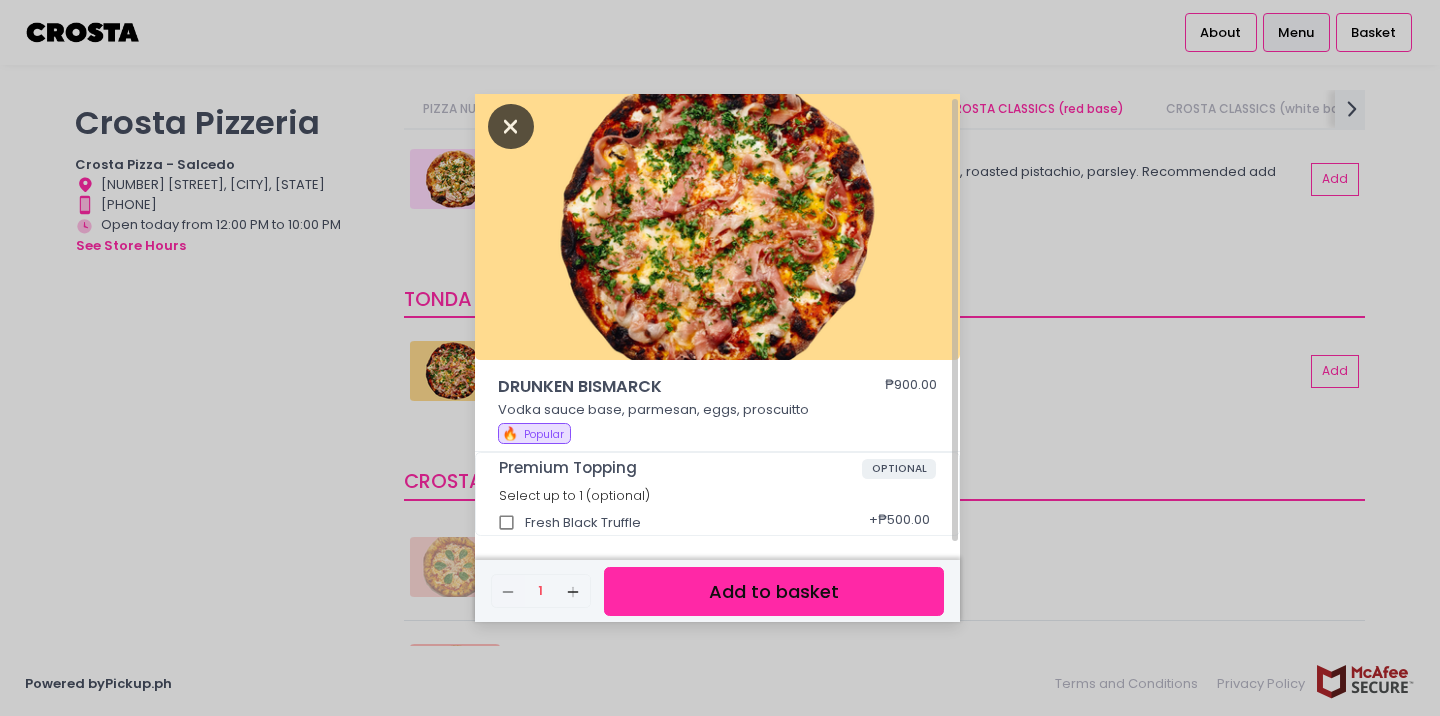 click at bounding box center (511, 126) 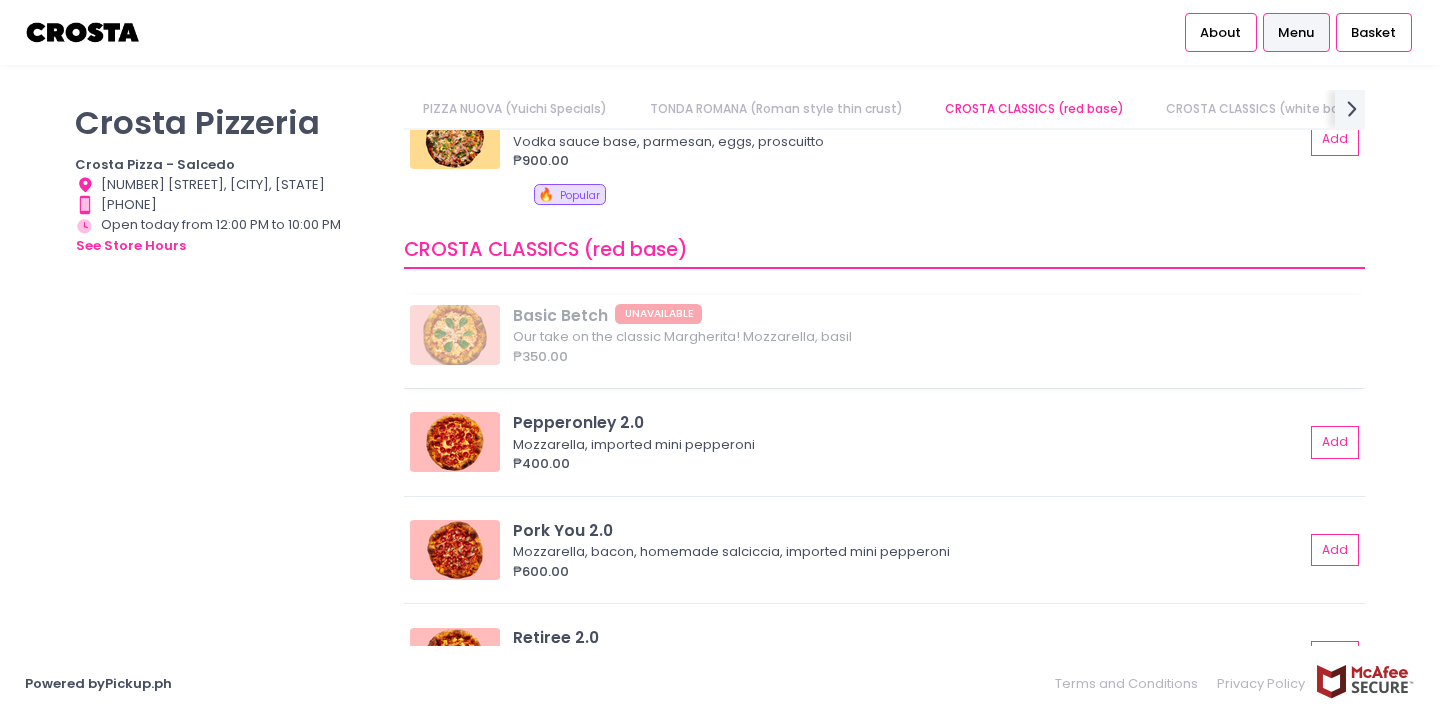 scroll, scrollTop: 521, scrollLeft: 0, axis: vertical 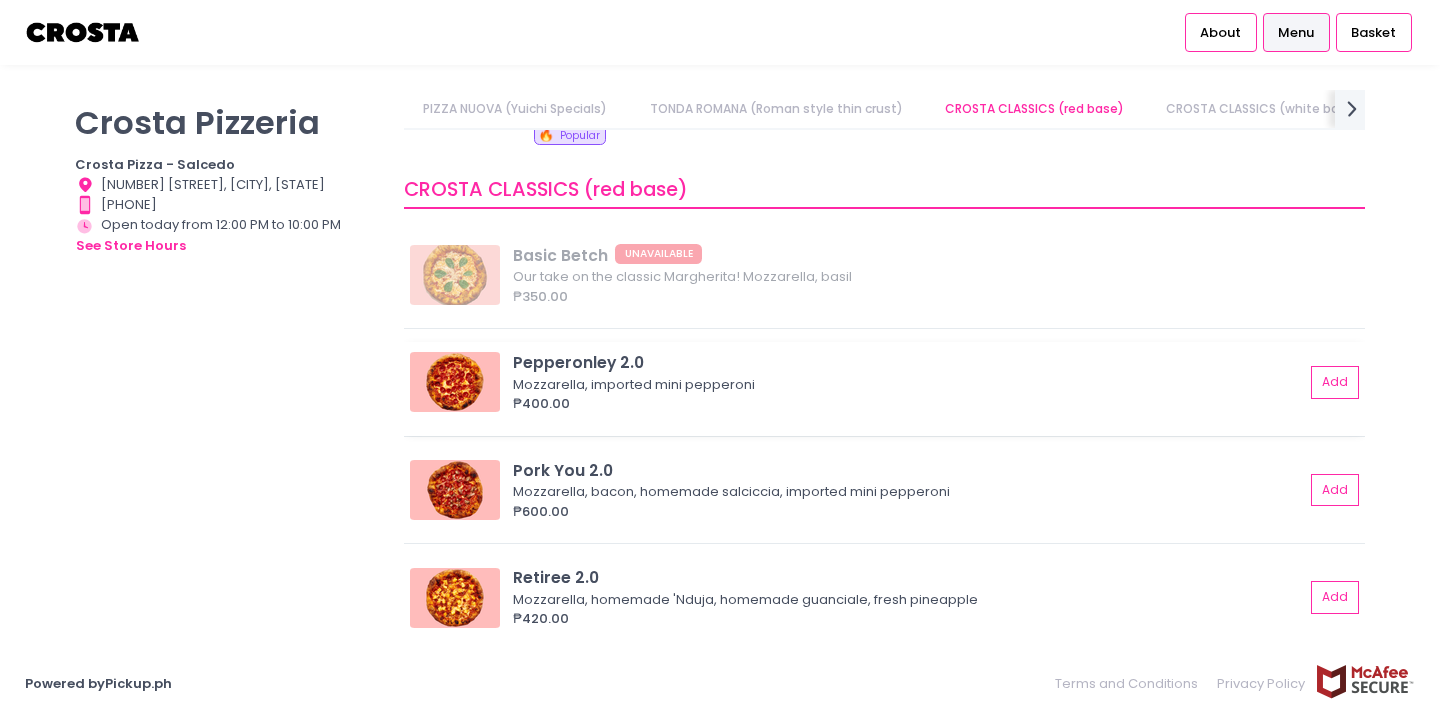 click on "Pepperonley 2.0" at bounding box center [908, 362] 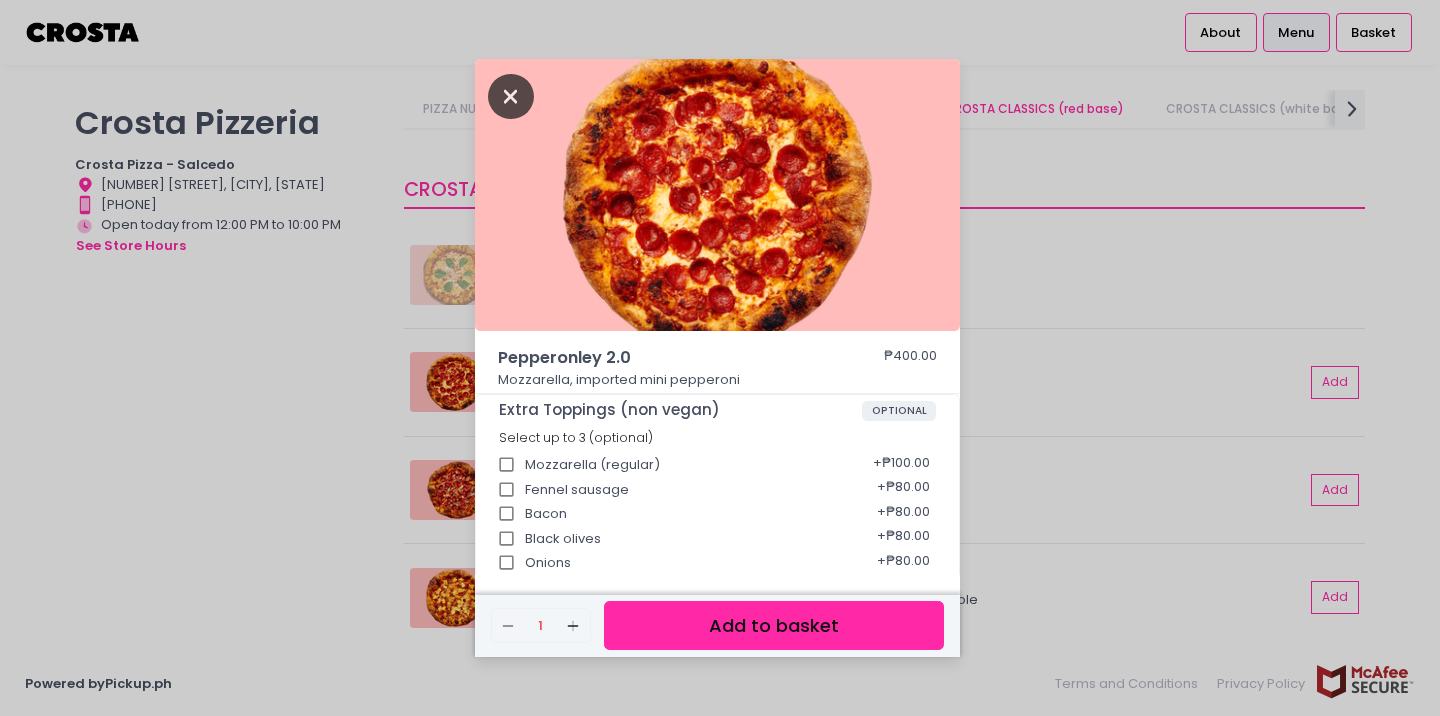 click at bounding box center (511, 96) 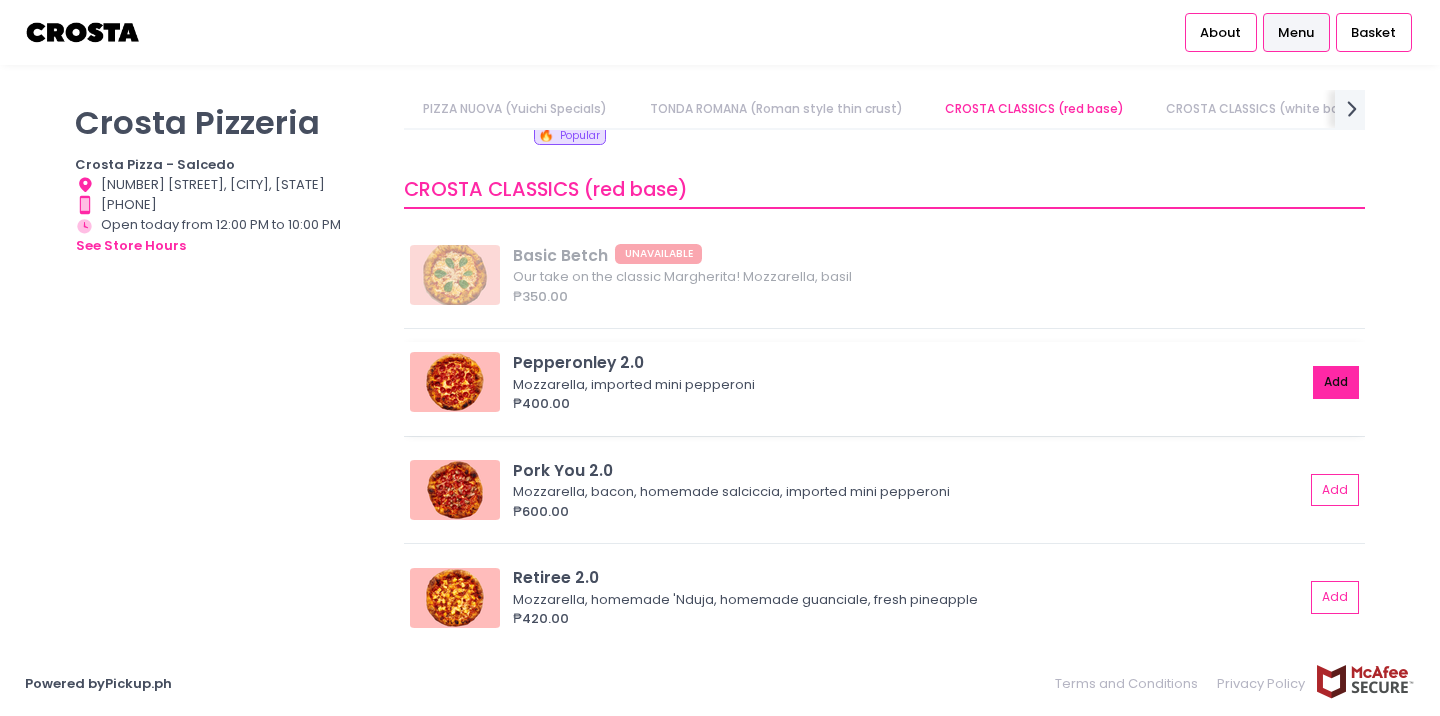 click on "Add" at bounding box center [1336, 382] 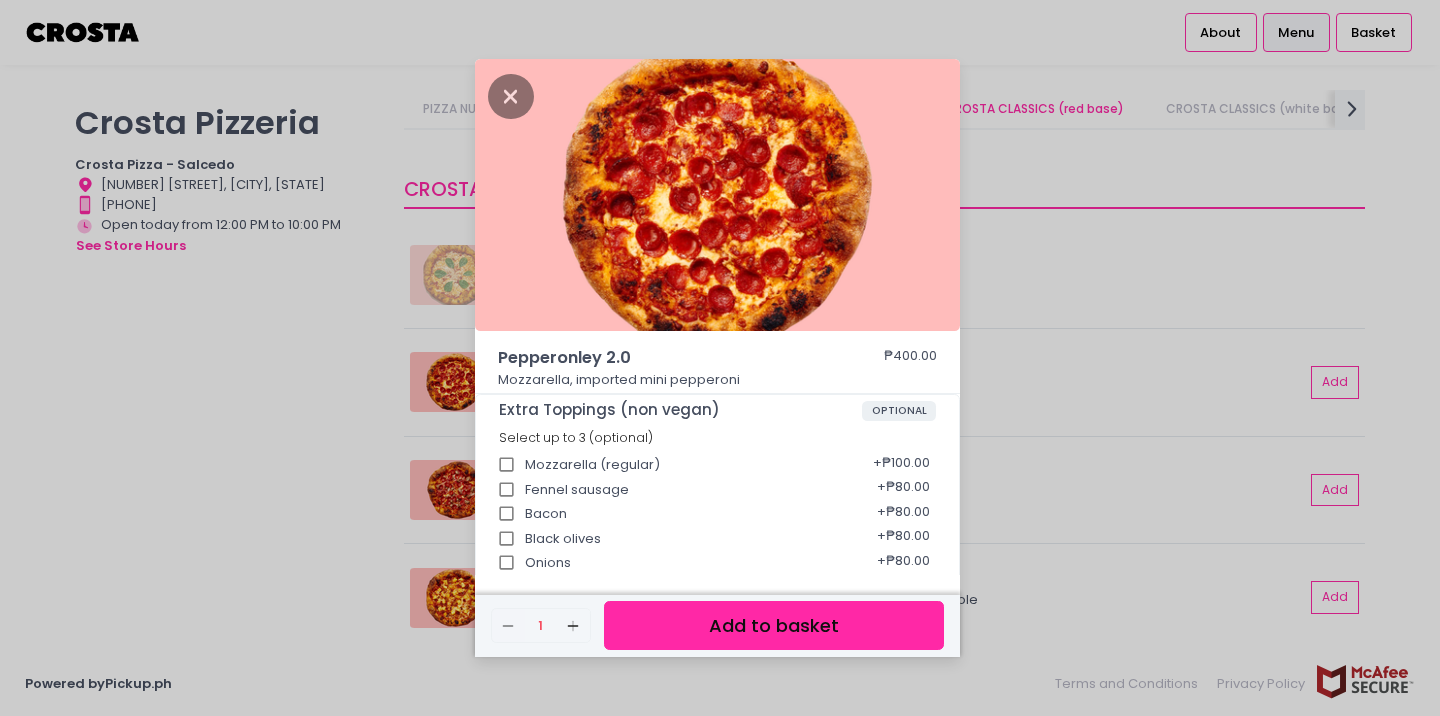 click on "Add to basket" at bounding box center (774, 625) 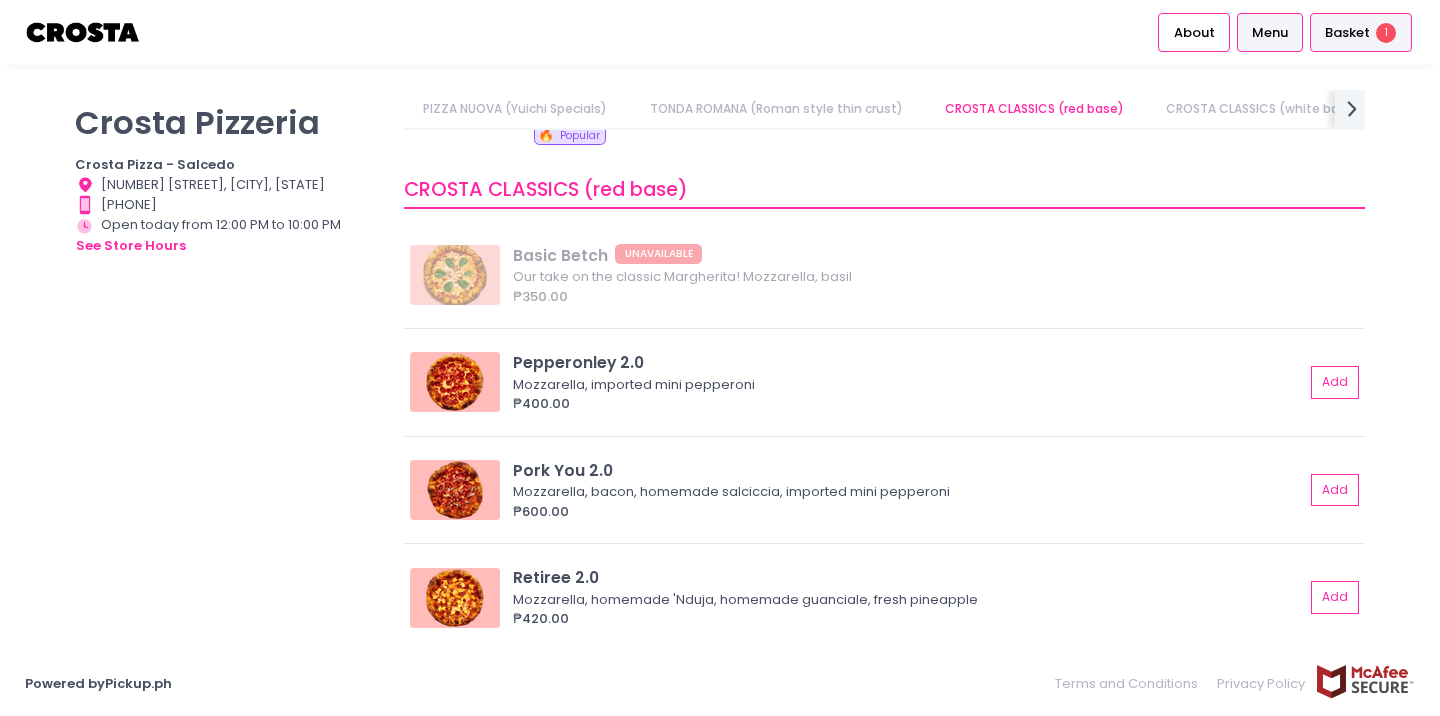 click on "Basket" at bounding box center (1347, 33) 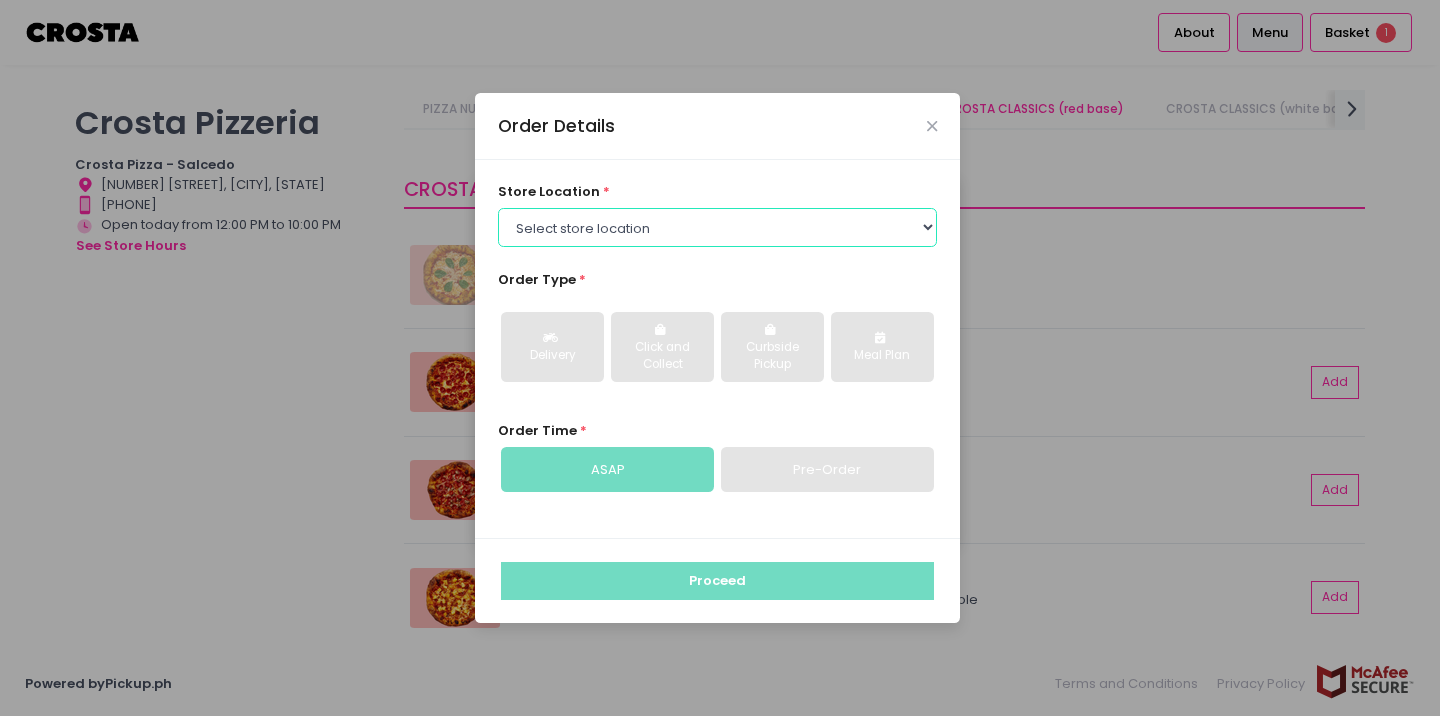 click on "Select store location Crosta Pizza - Salcedo Crosta Pizza - San Juan" at bounding box center [718, 227] 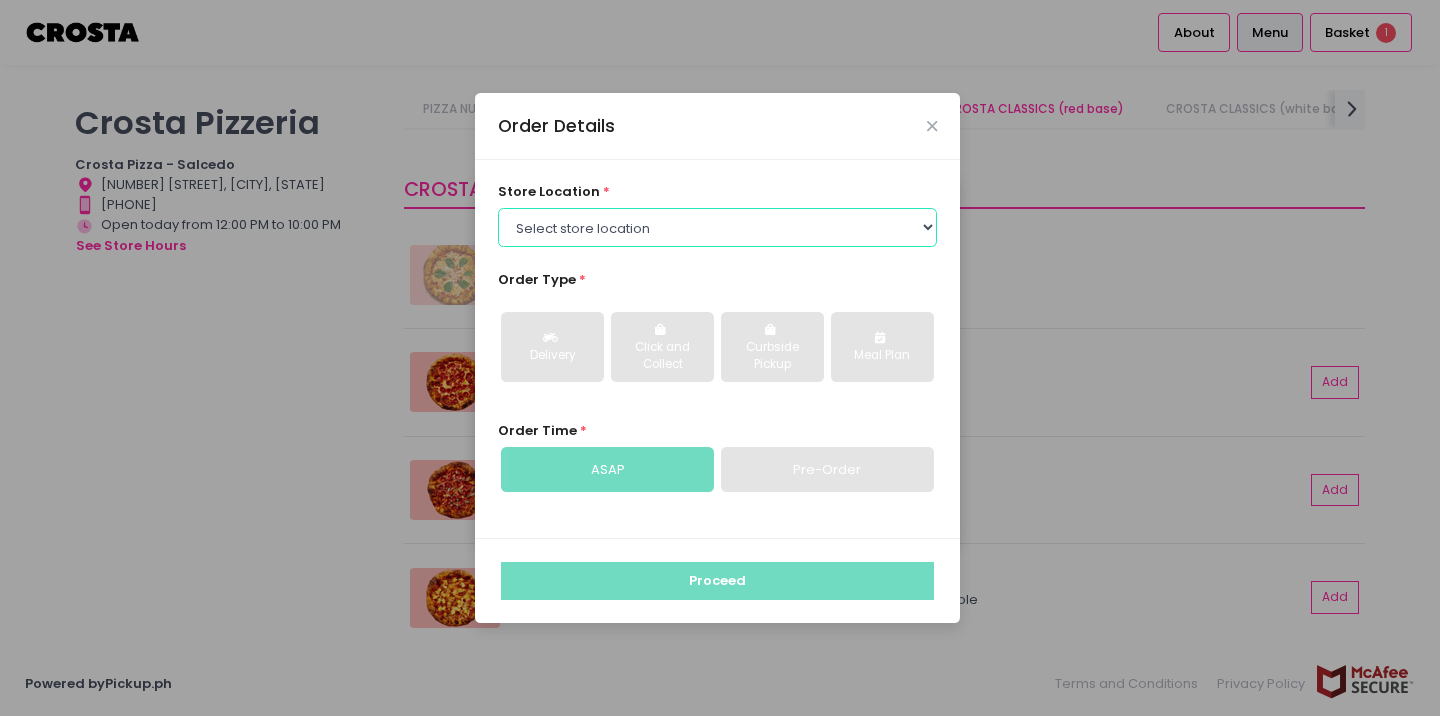 select on "[ID]" 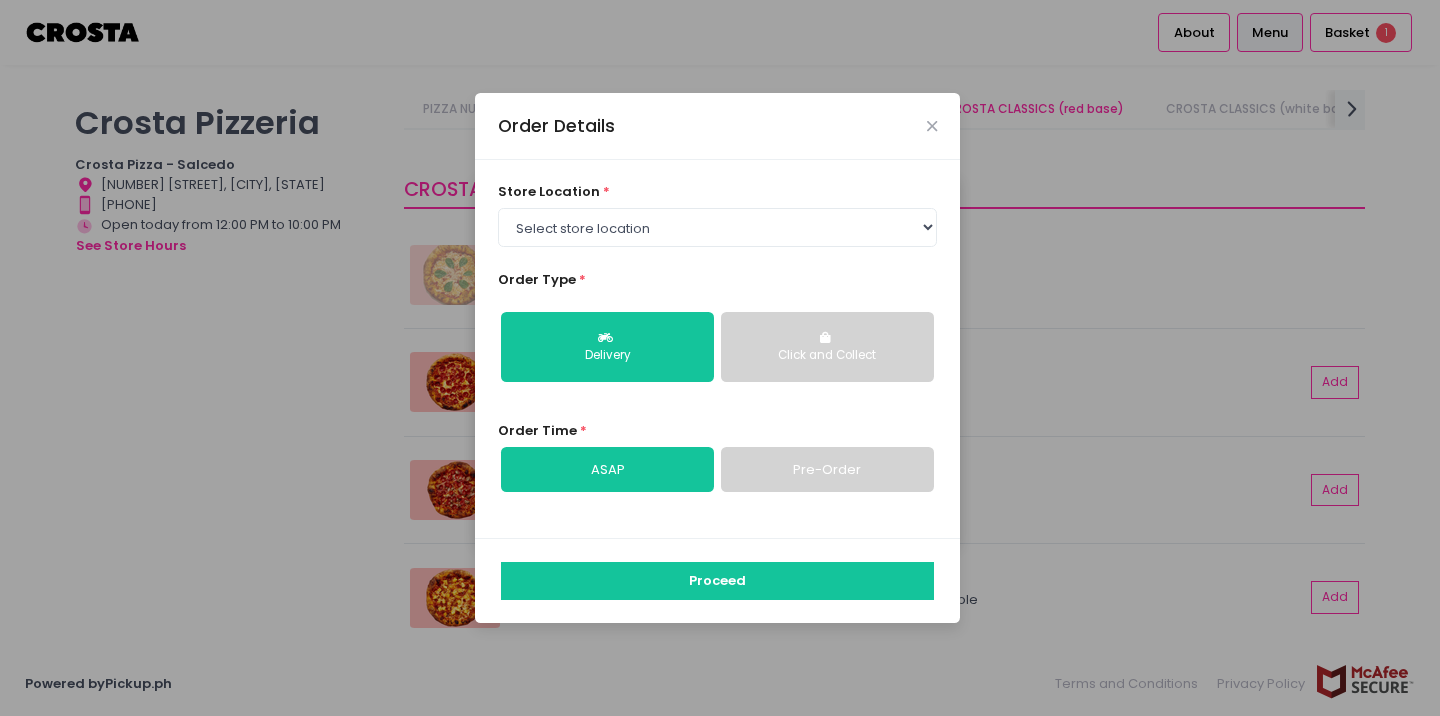 click on "Click and Collect" at bounding box center [827, 356] 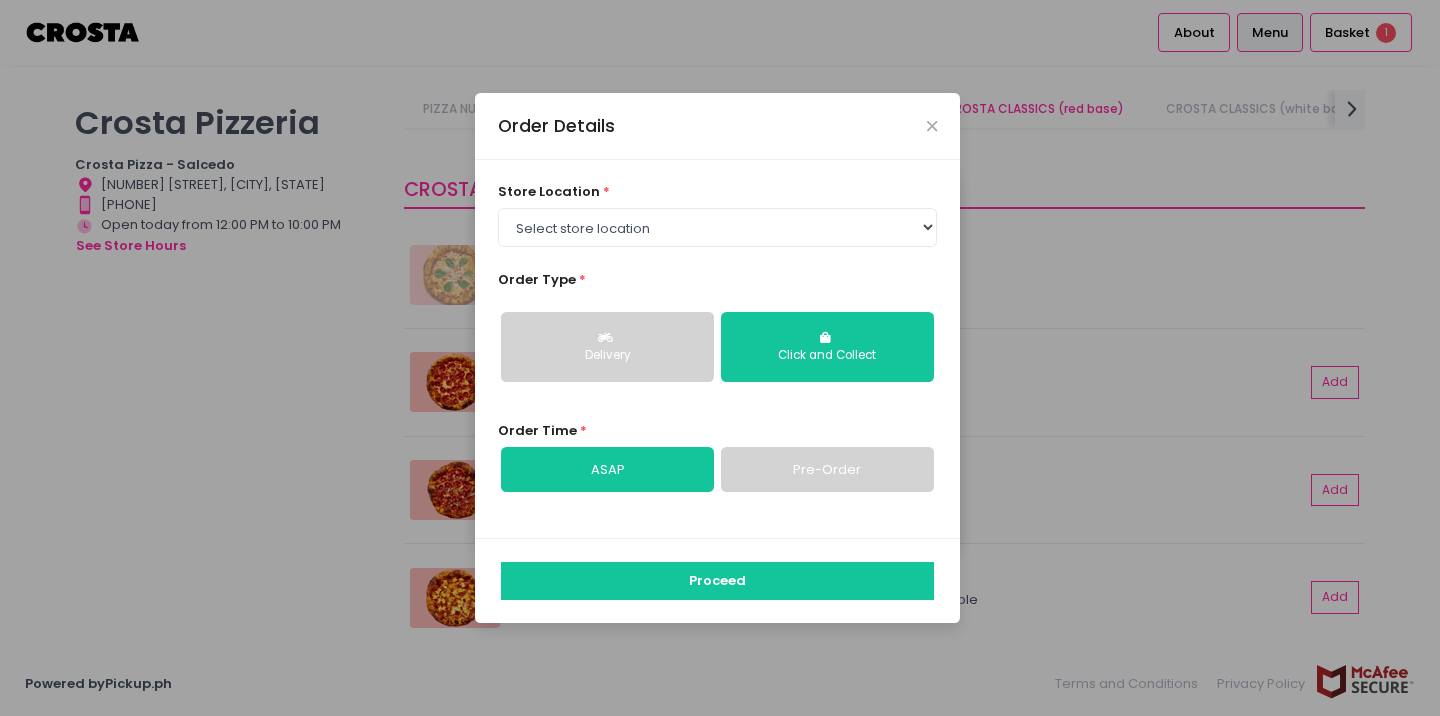 click on "ASAP" at bounding box center [607, 470] 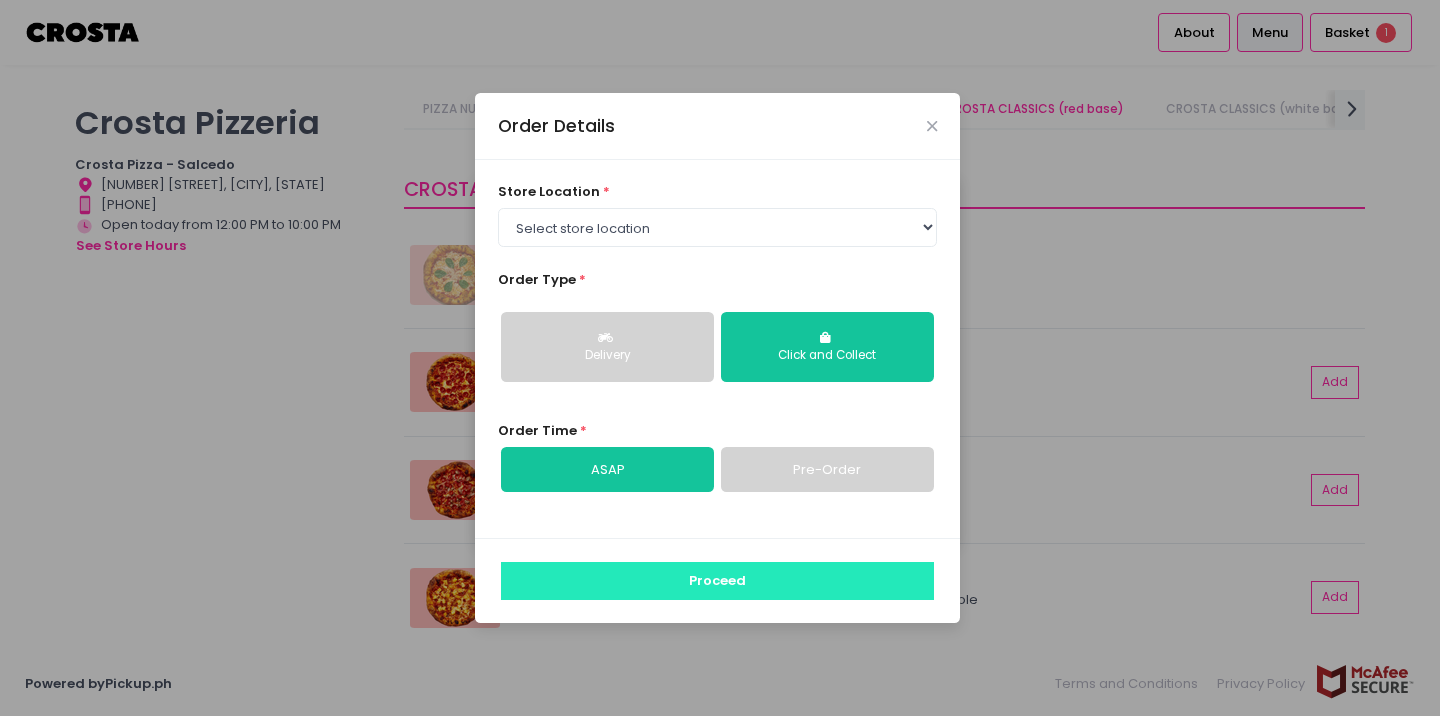 click on "Proceed" at bounding box center (717, 581) 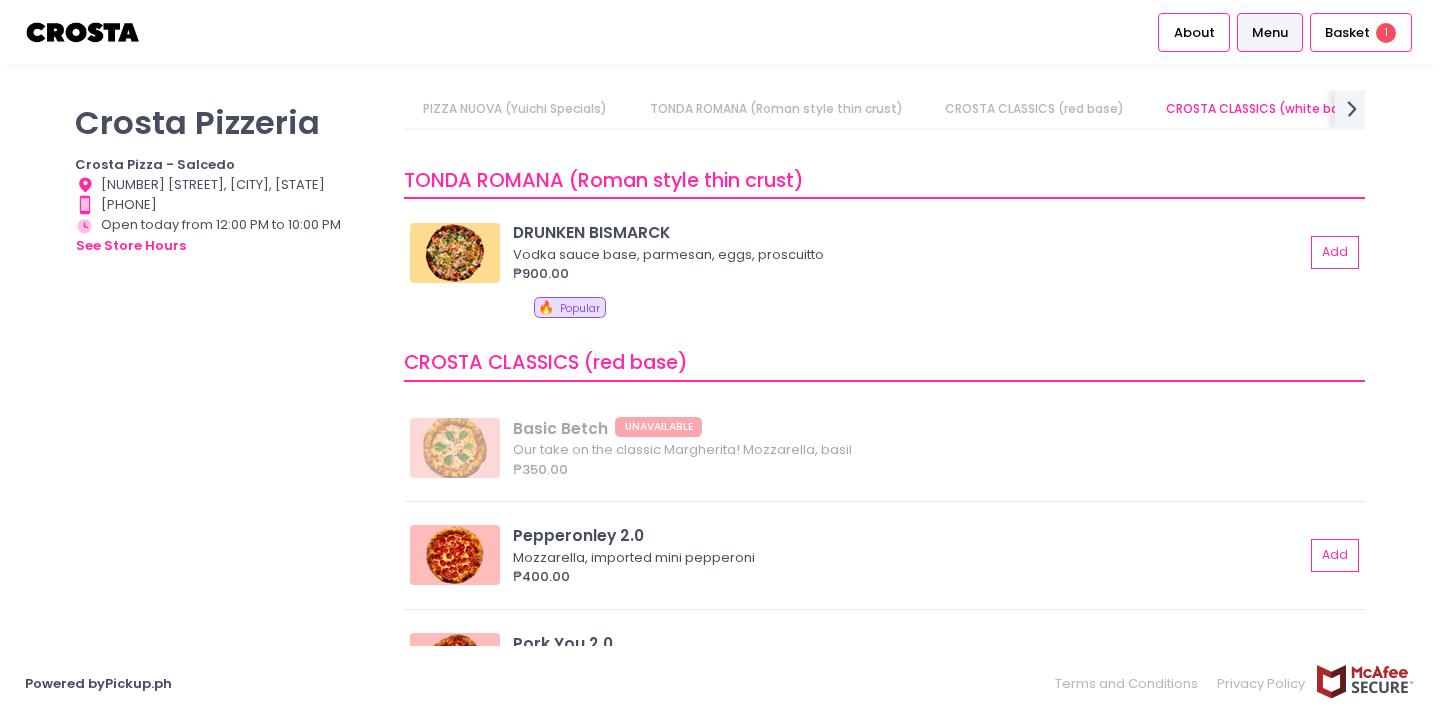 scroll, scrollTop: 688, scrollLeft: 0, axis: vertical 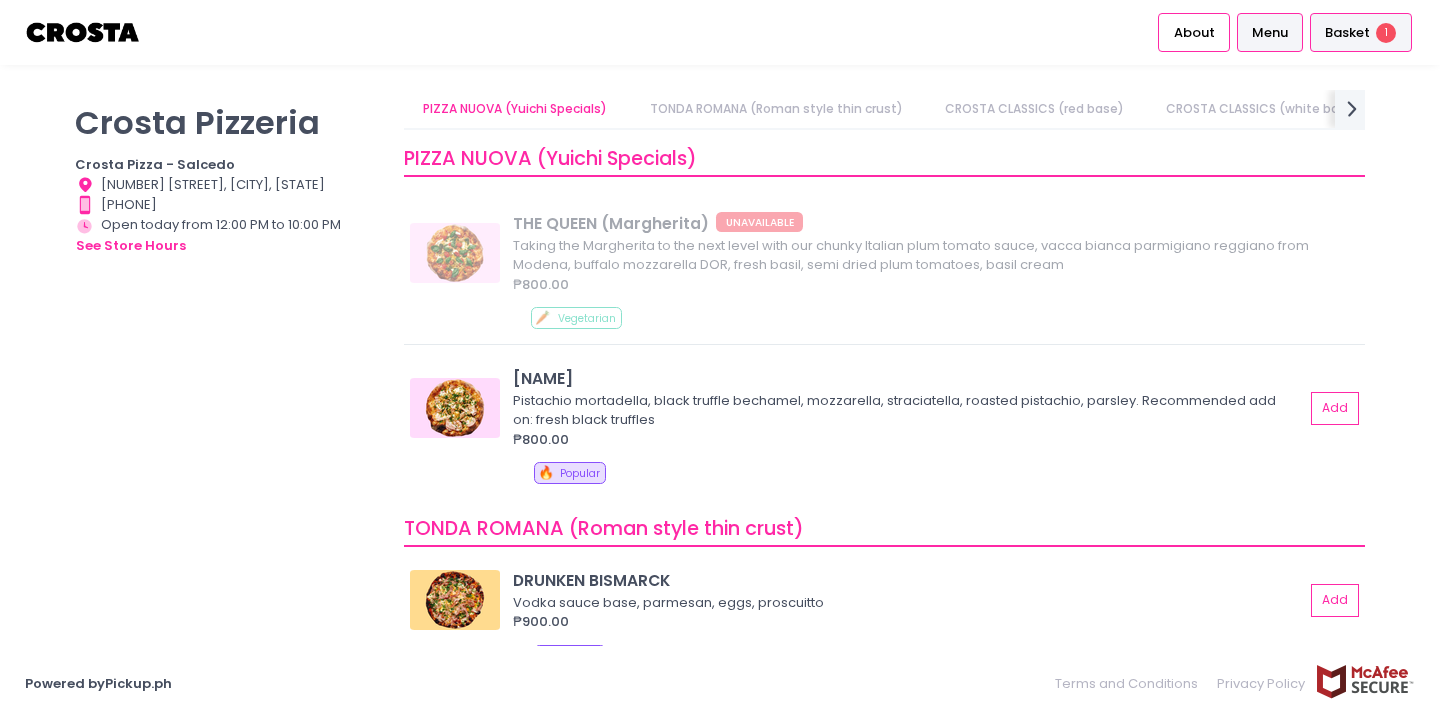 click on "Basket" at bounding box center (1347, 33) 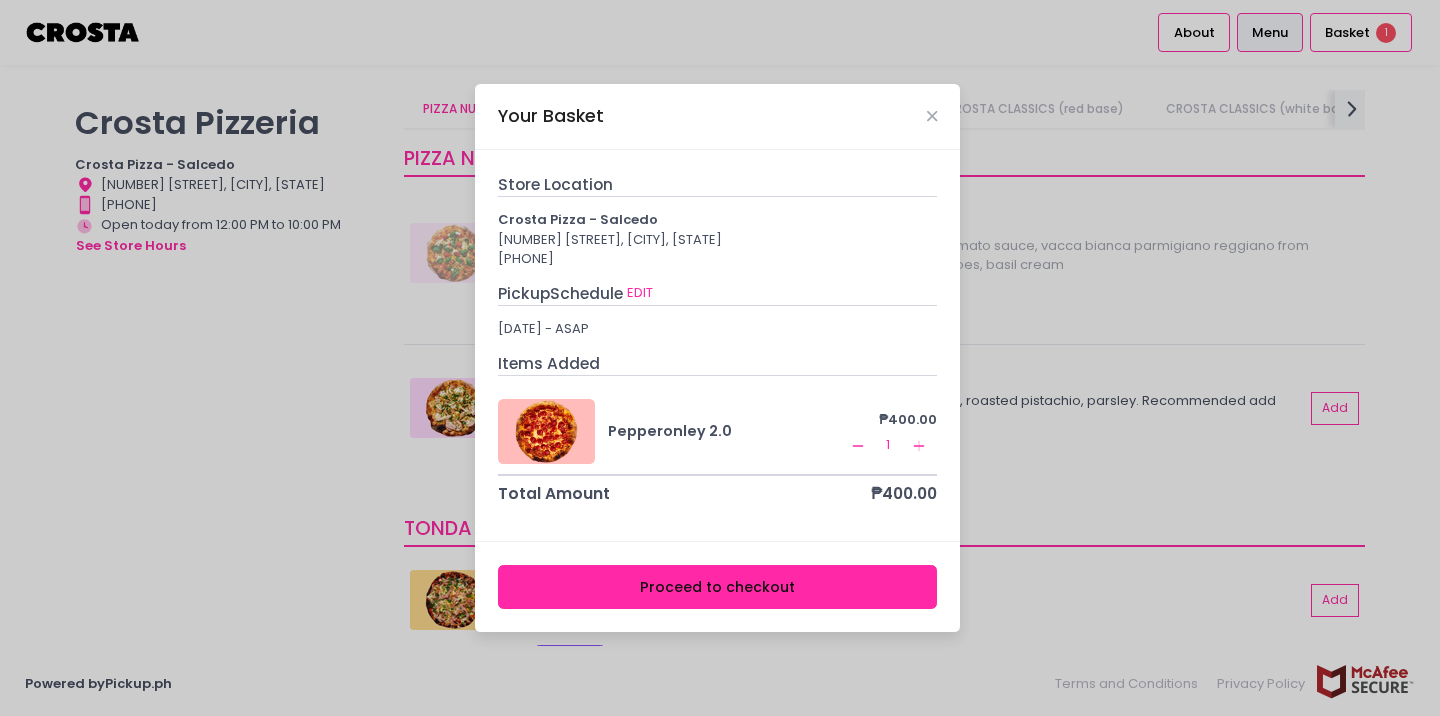 click on "Proceed to checkout" at bounding box center (718, 587) 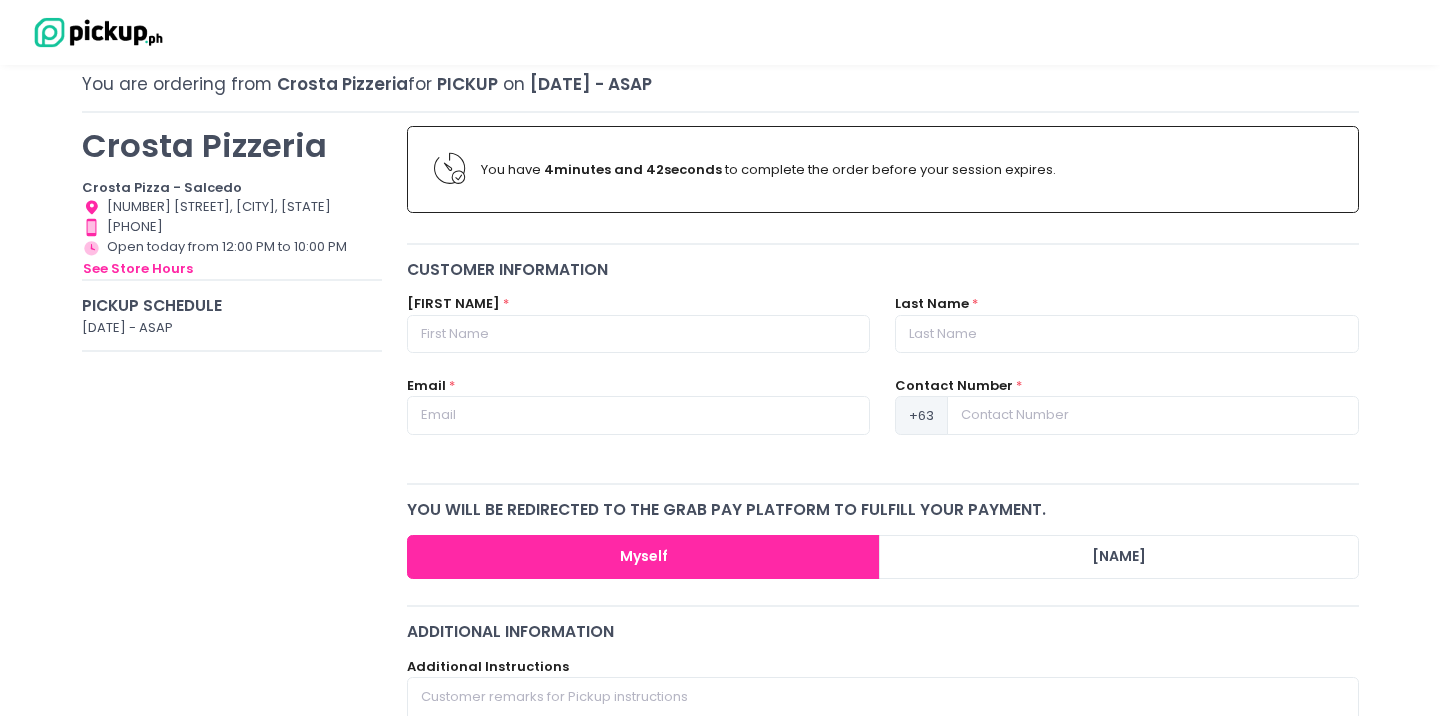 scroll, scrollTop: 114, scrollLeft: 0, axis: vertical 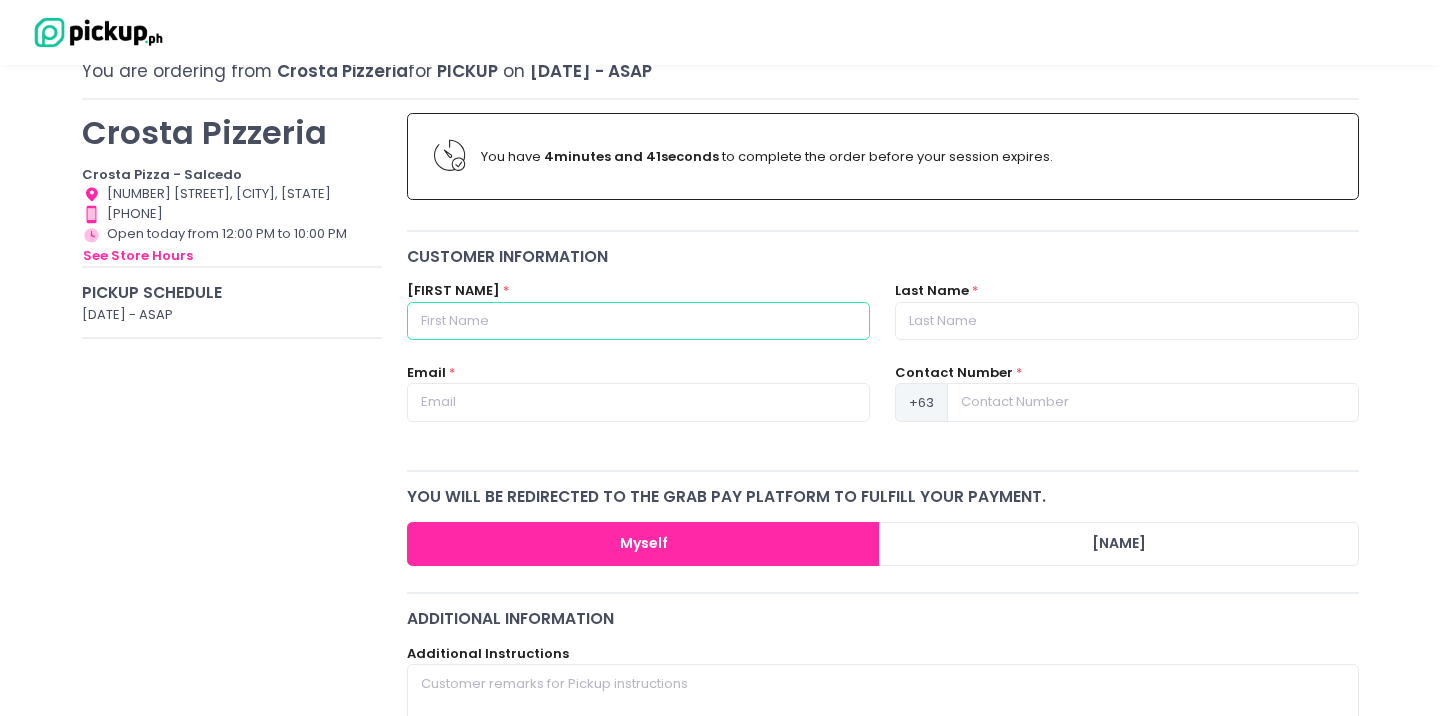 click at bounding box center (638, 321) 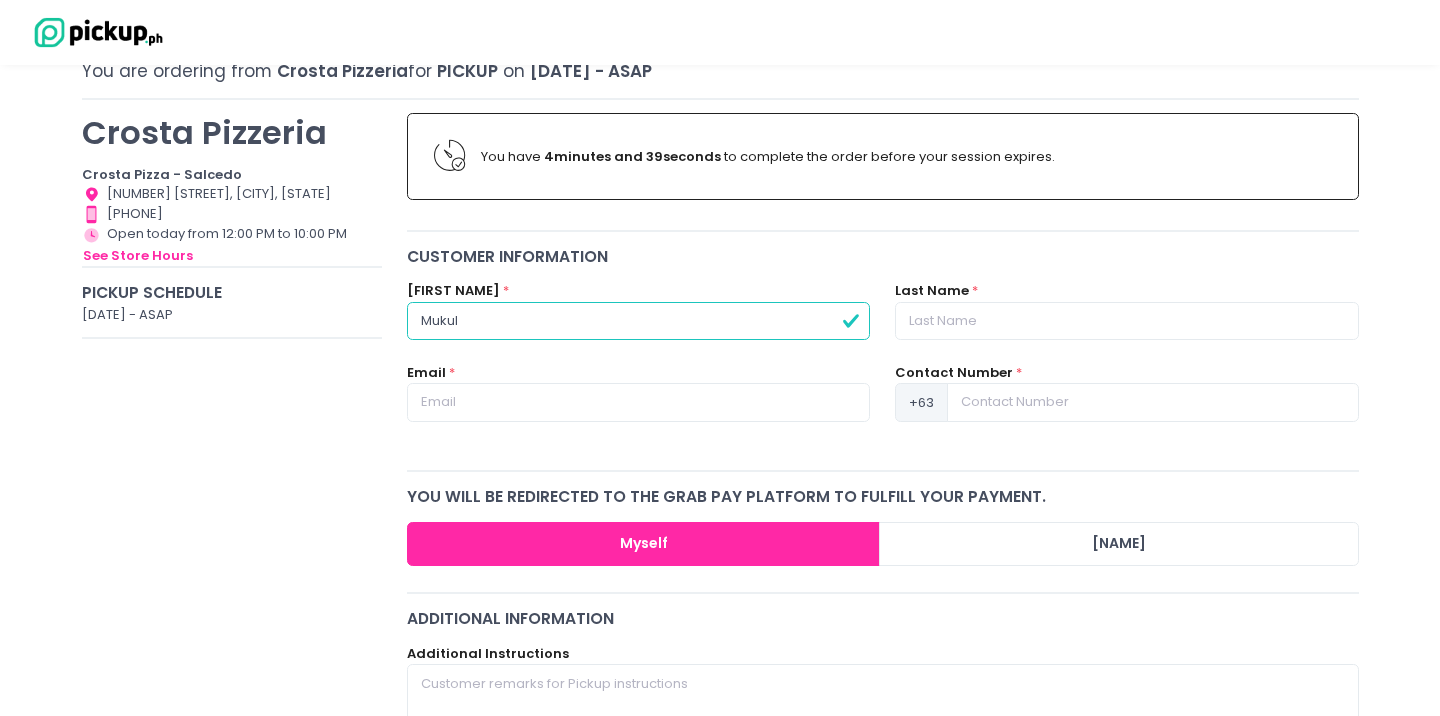 type on "Mukul" 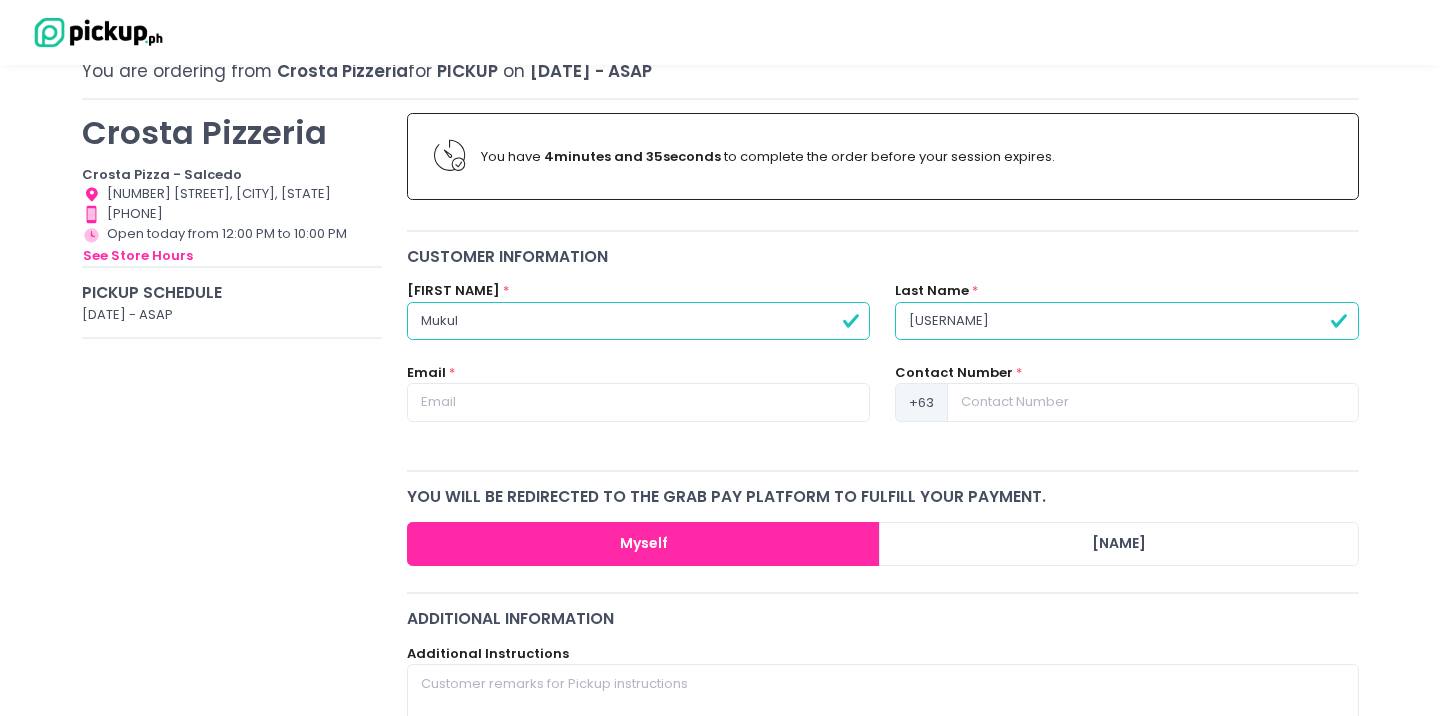 type on "[USERNAME]" 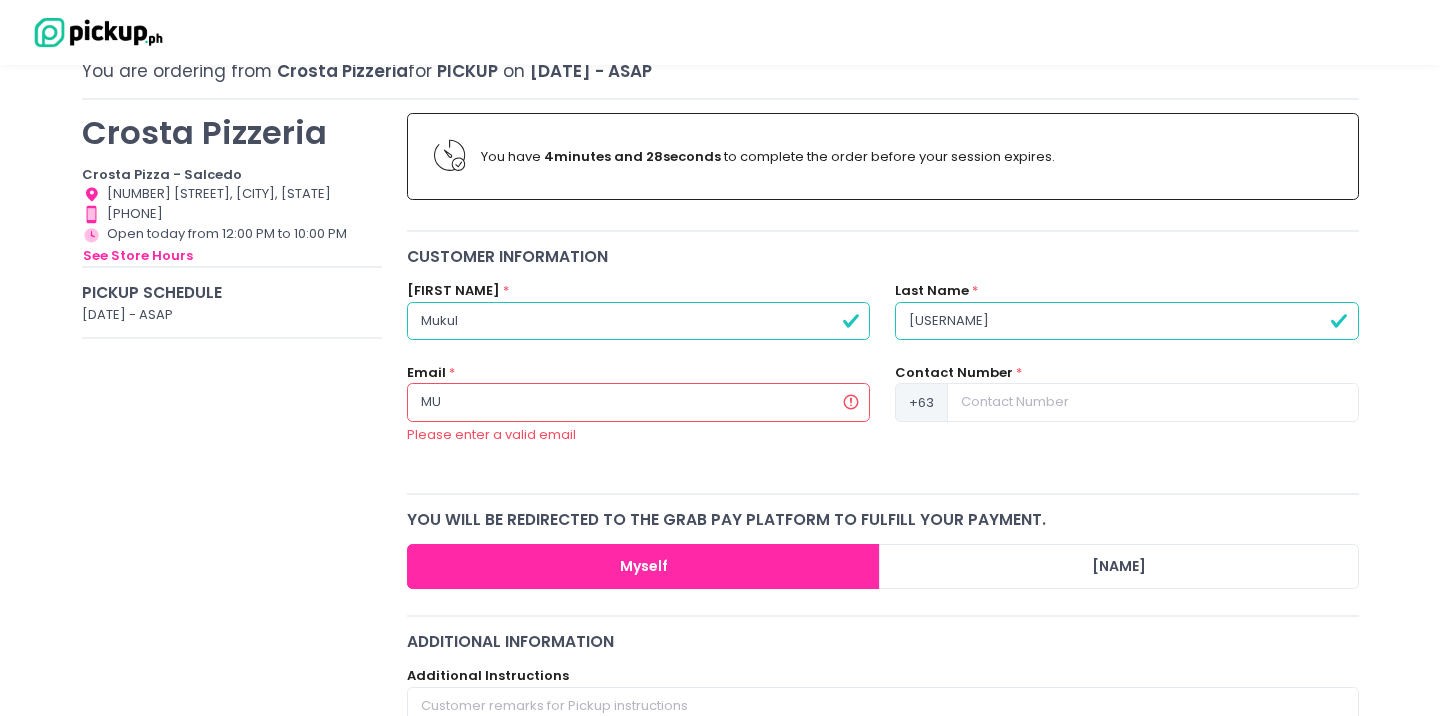 type on "M" 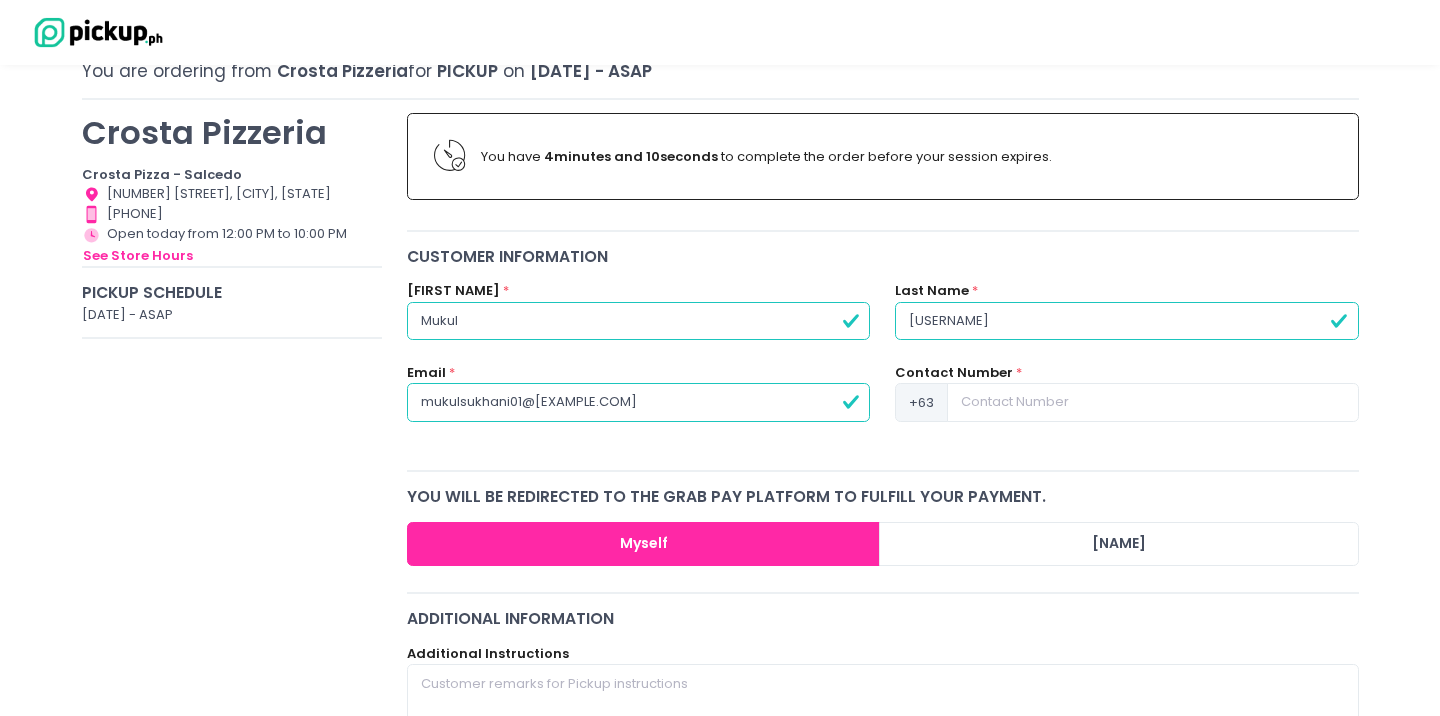 type on "mukulsukhani01@[EXAMPLE.COM]" 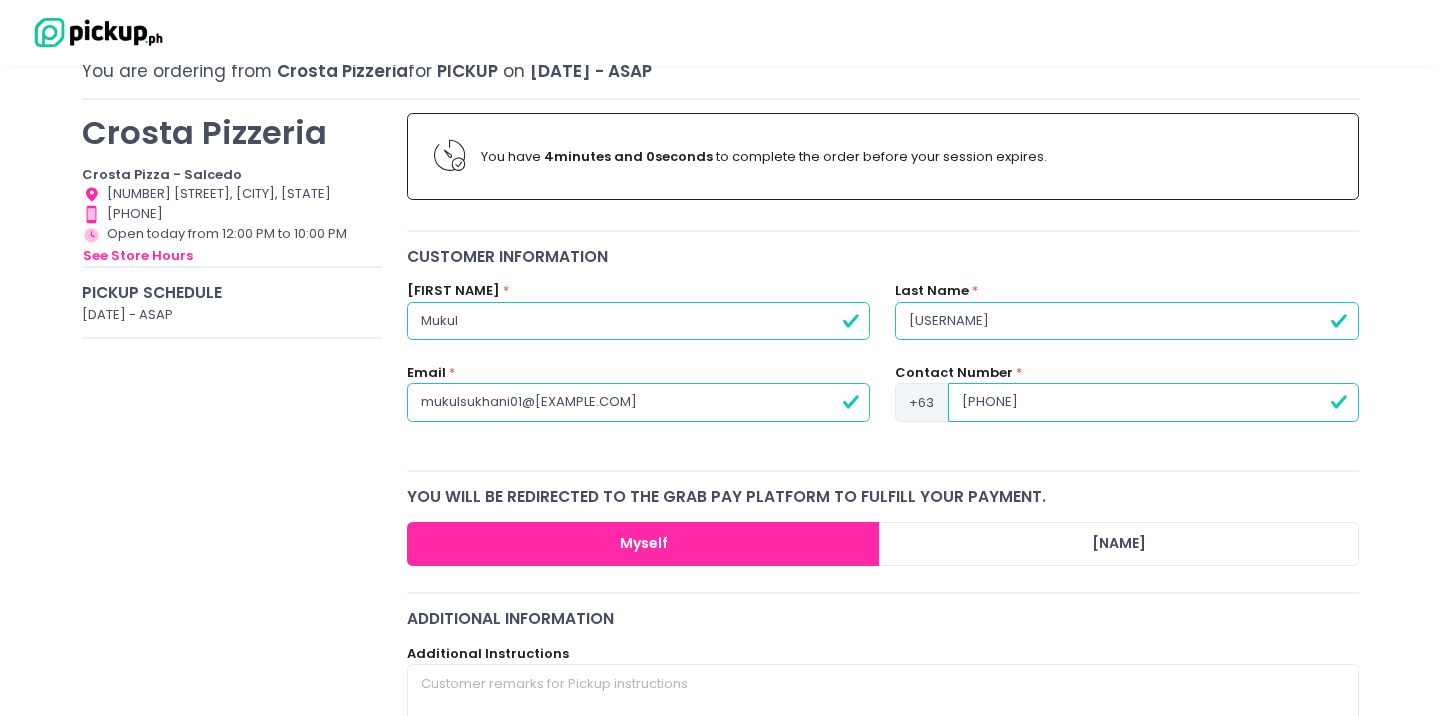 type on "[PHONE]" 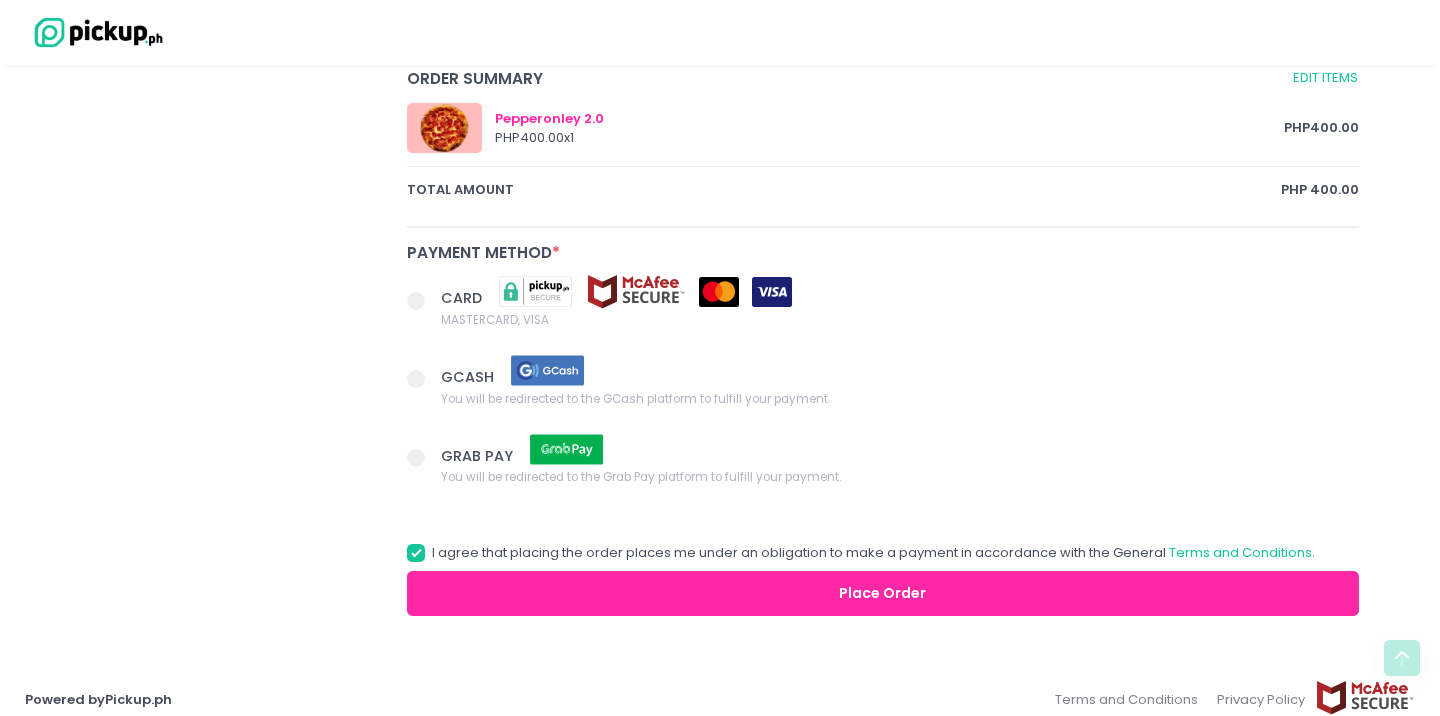 scroll, scrollTop: 1046, scrollLeft: 0, axis: vertical 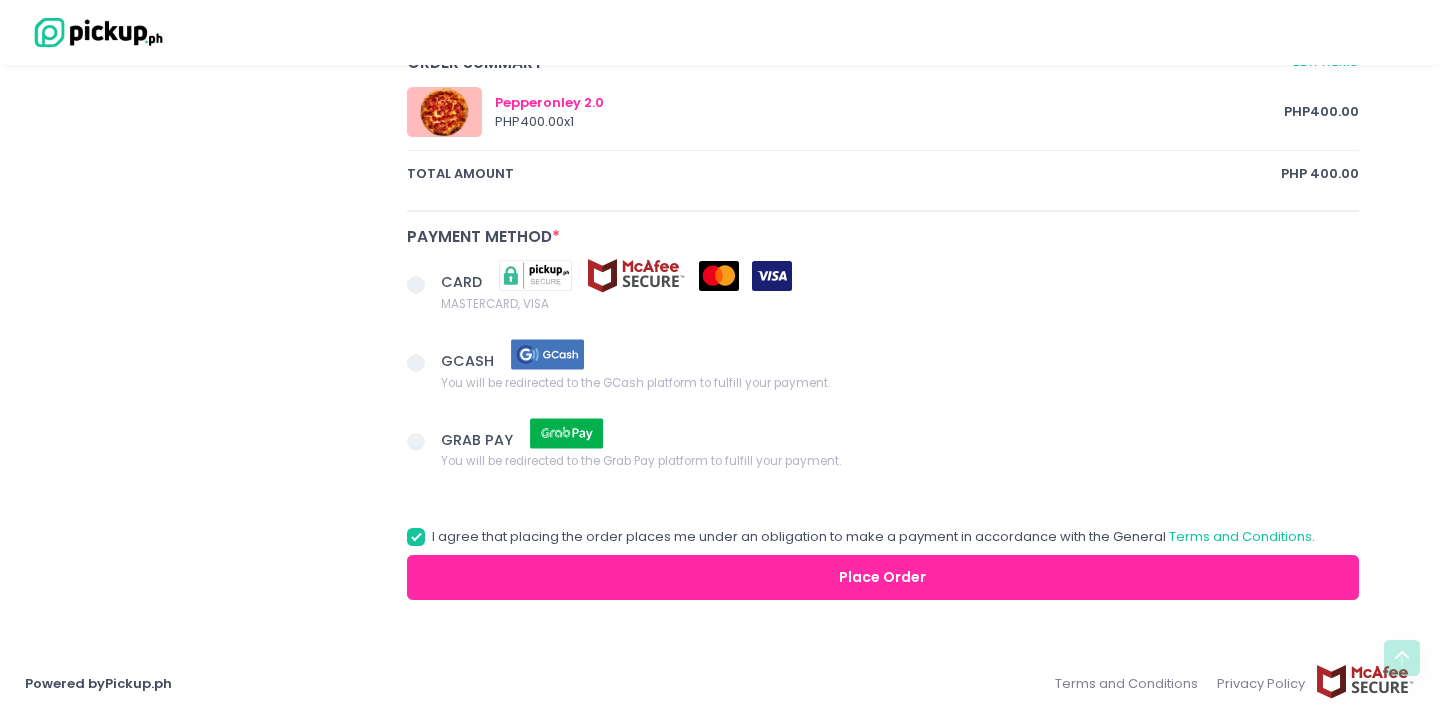 click at bounding box center (416, 285) 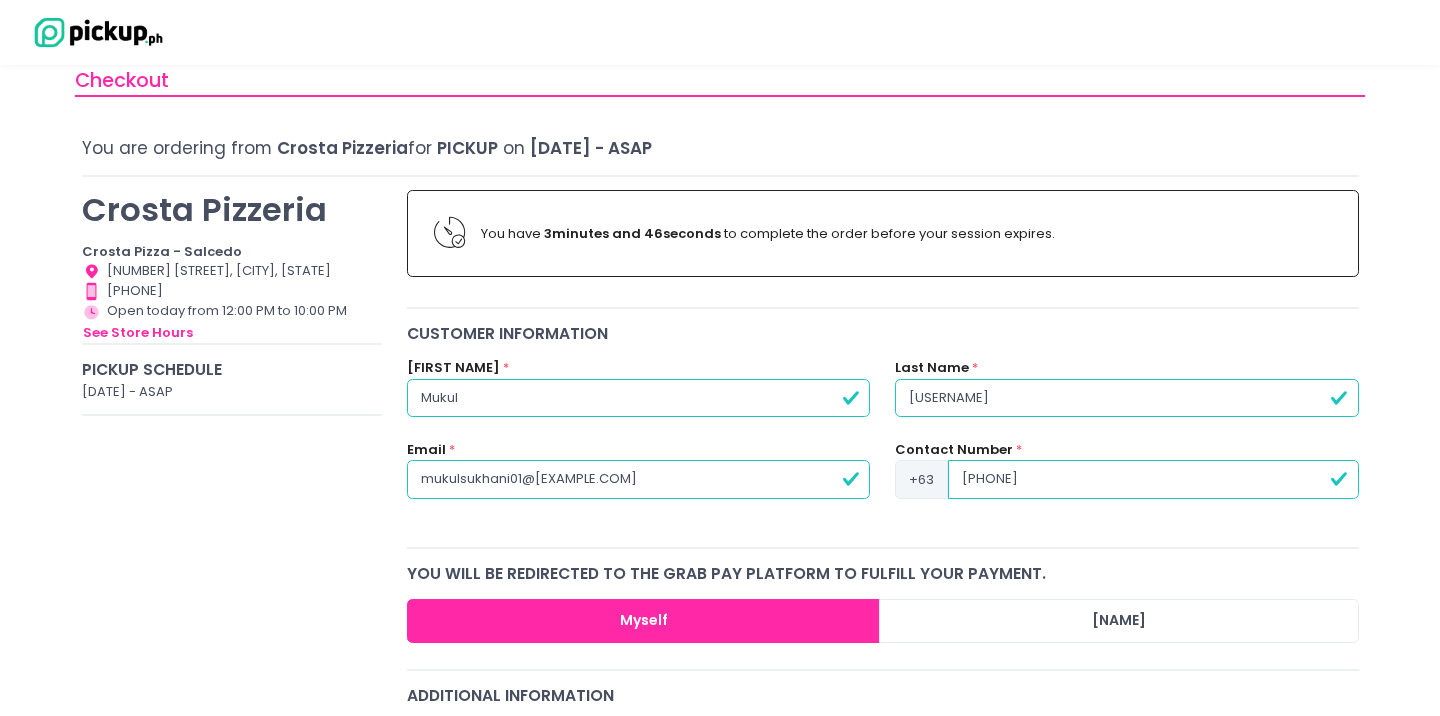 scroll, scrollTop: 0, scrollLeft: 0, axis: both 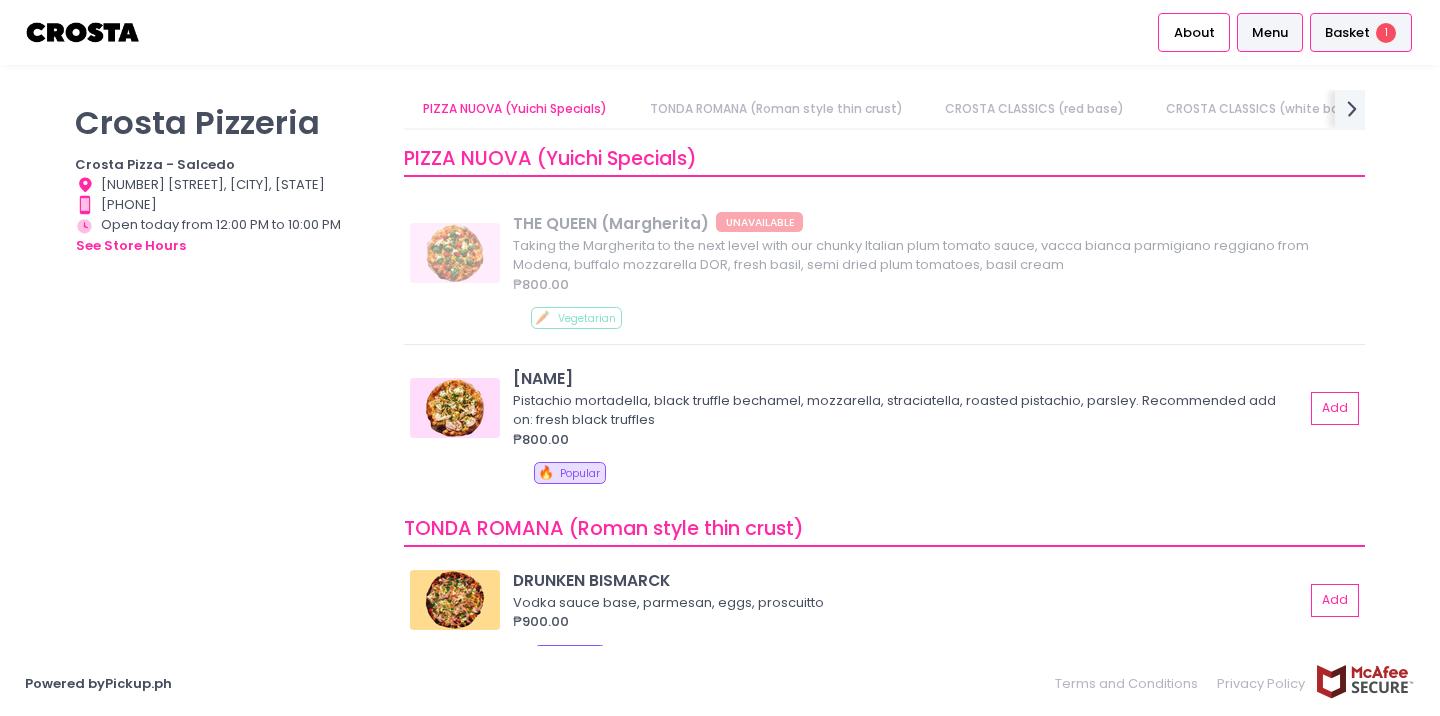 click on "Basket" at bounding box center (1347, 33) 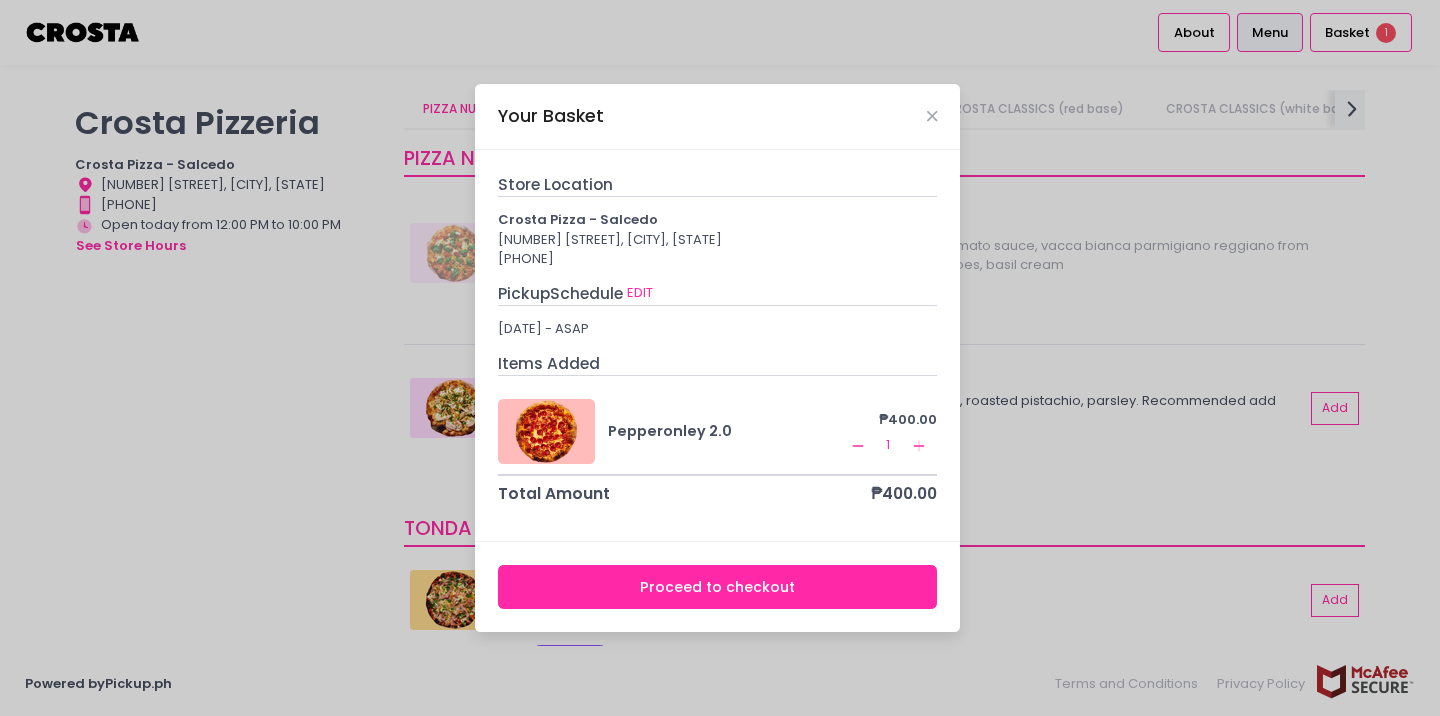 click on "Proceed to checkout" at bounding box center [718, 587] 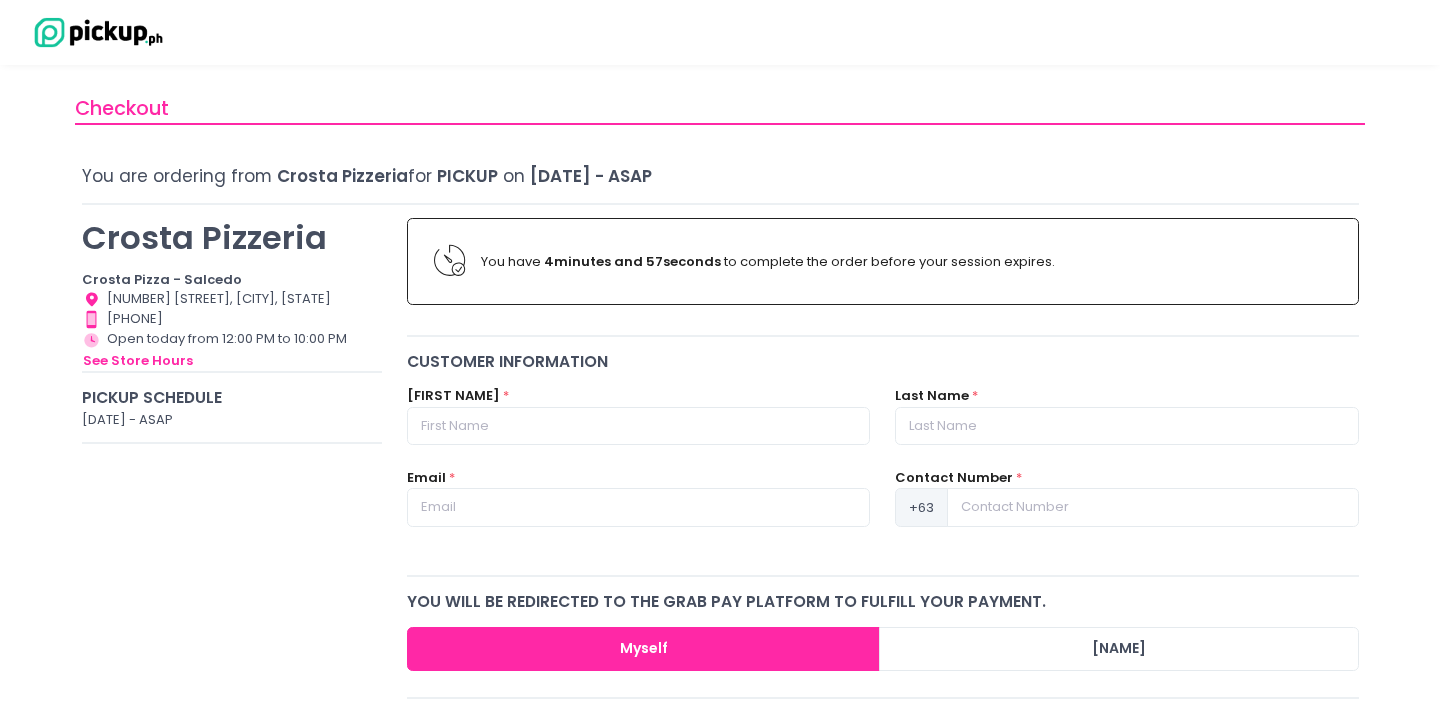 scroll, scrollTop: 0, scrollLeft: 0, axis: both 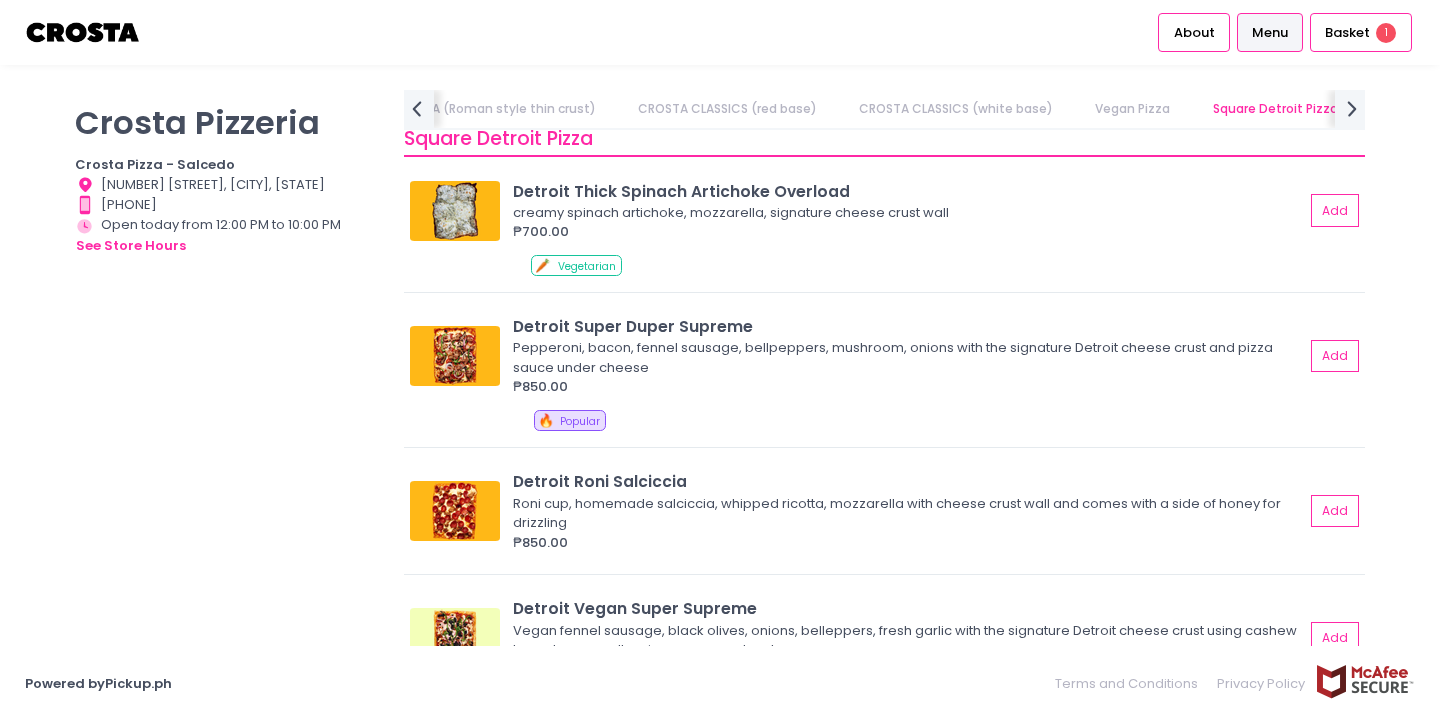 click on "Menu" at bounding box center (1270, 33) 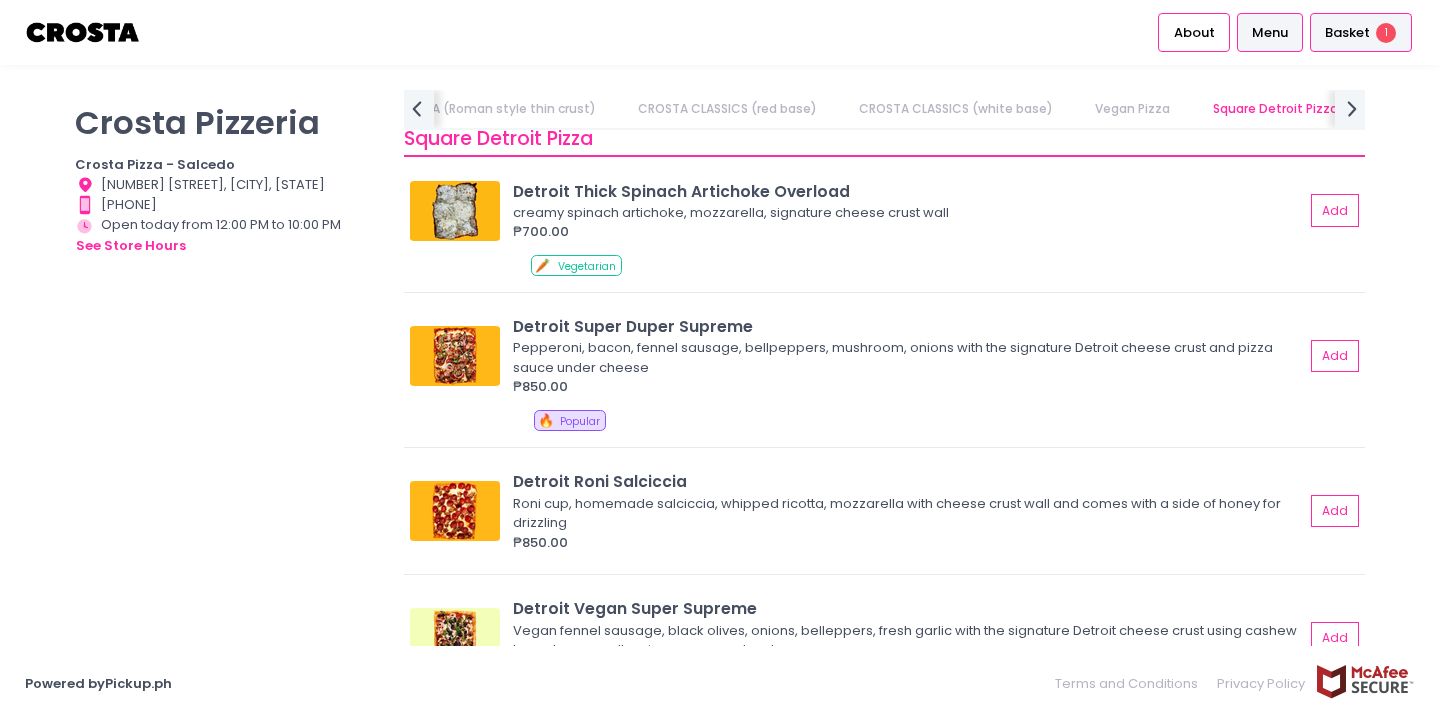 click on "Basket" at bounding box center [1347, 33] 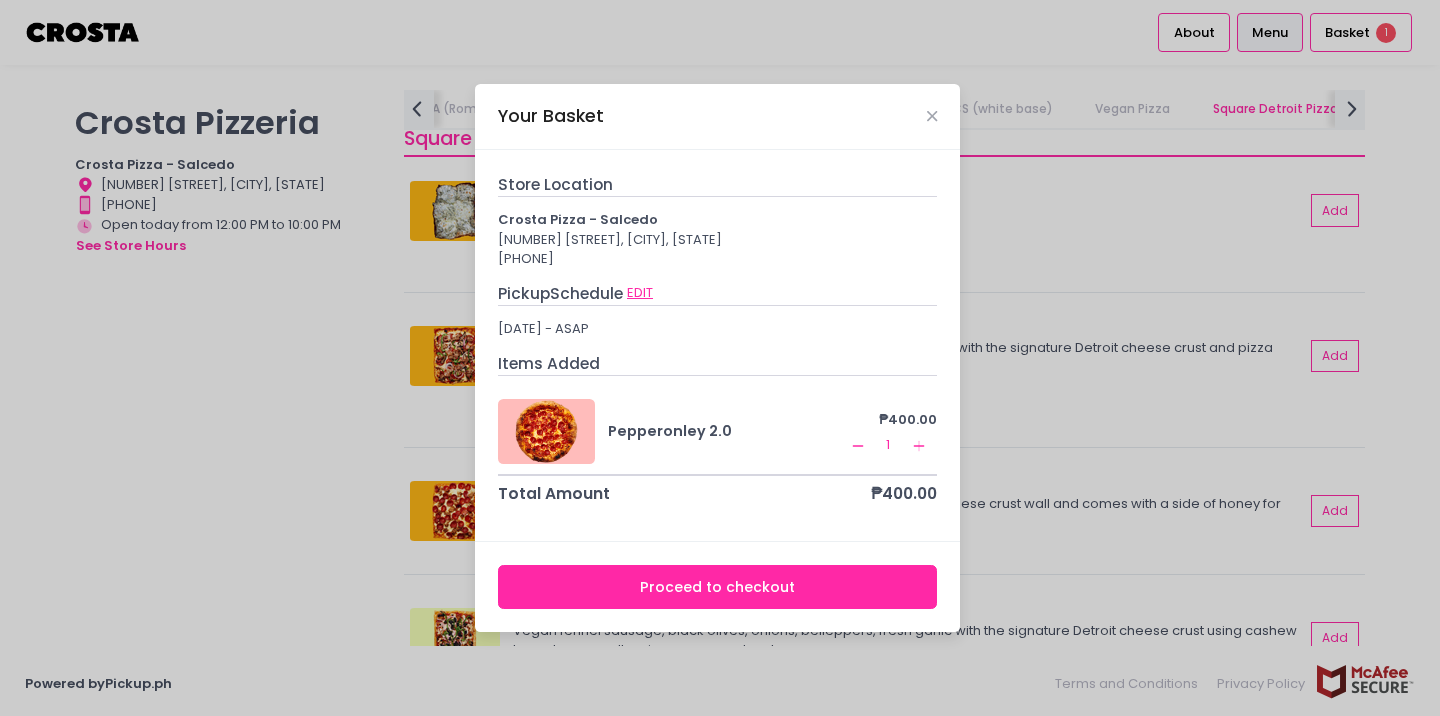 click on "EDIT" at bounding box center (640, 293) 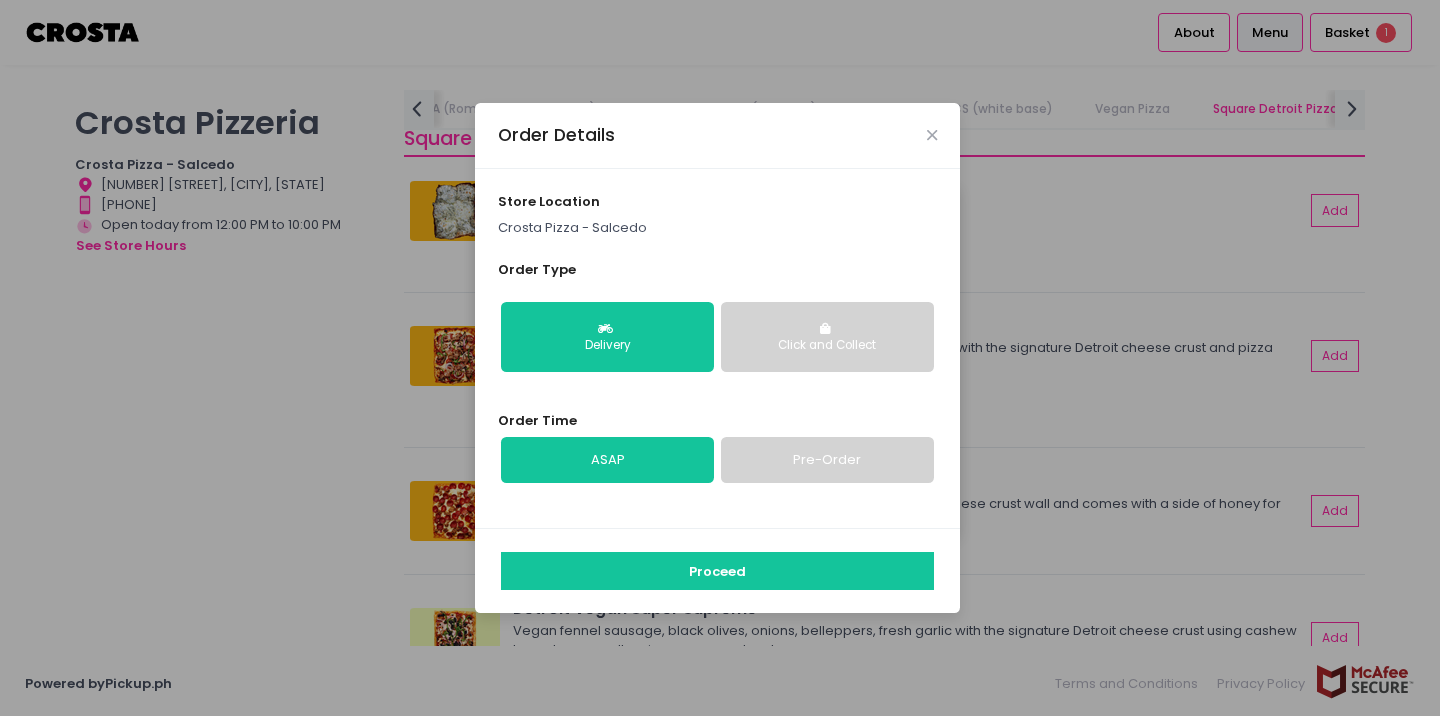 click on "Pre-Order" at bounding box center [827, 460] 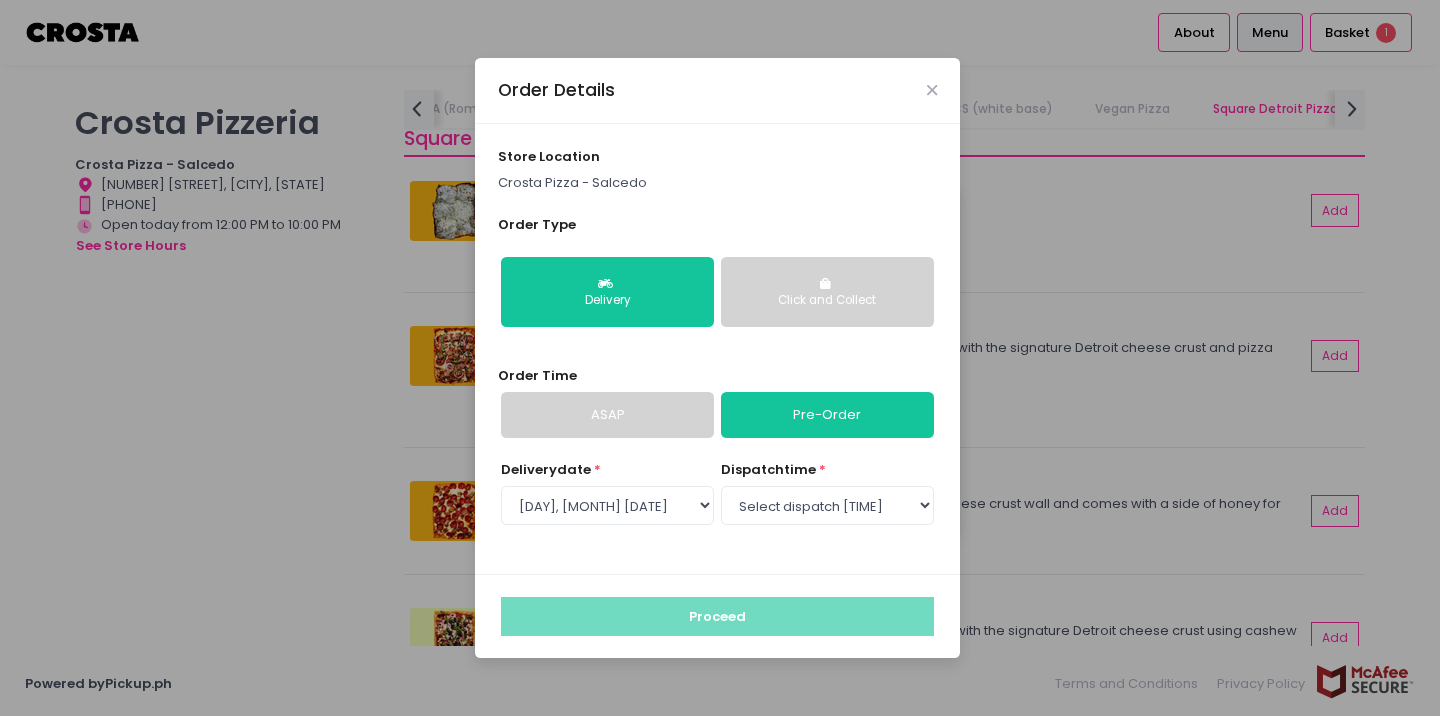 click on "Click and Collect" at bounding box center (827, 292) 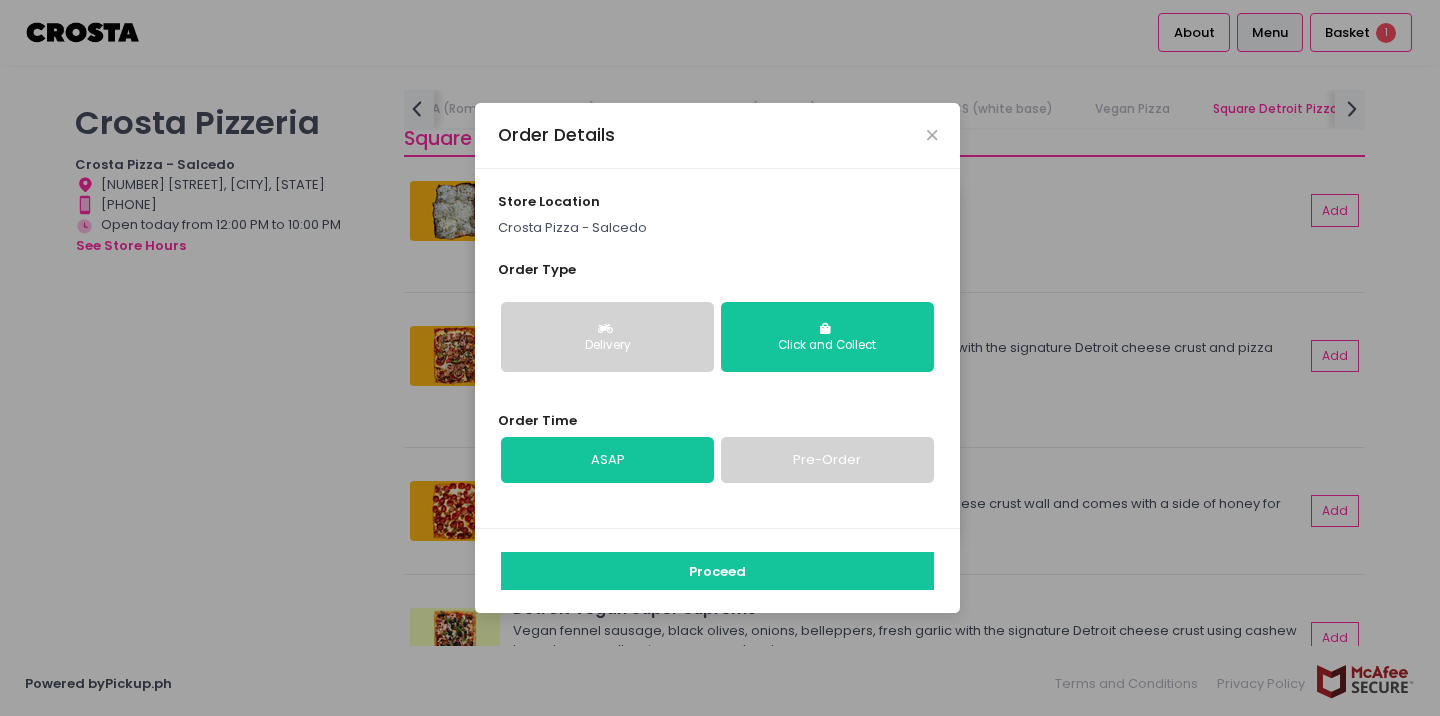 click on "Pre-Order" at bounding box center (827, 460) 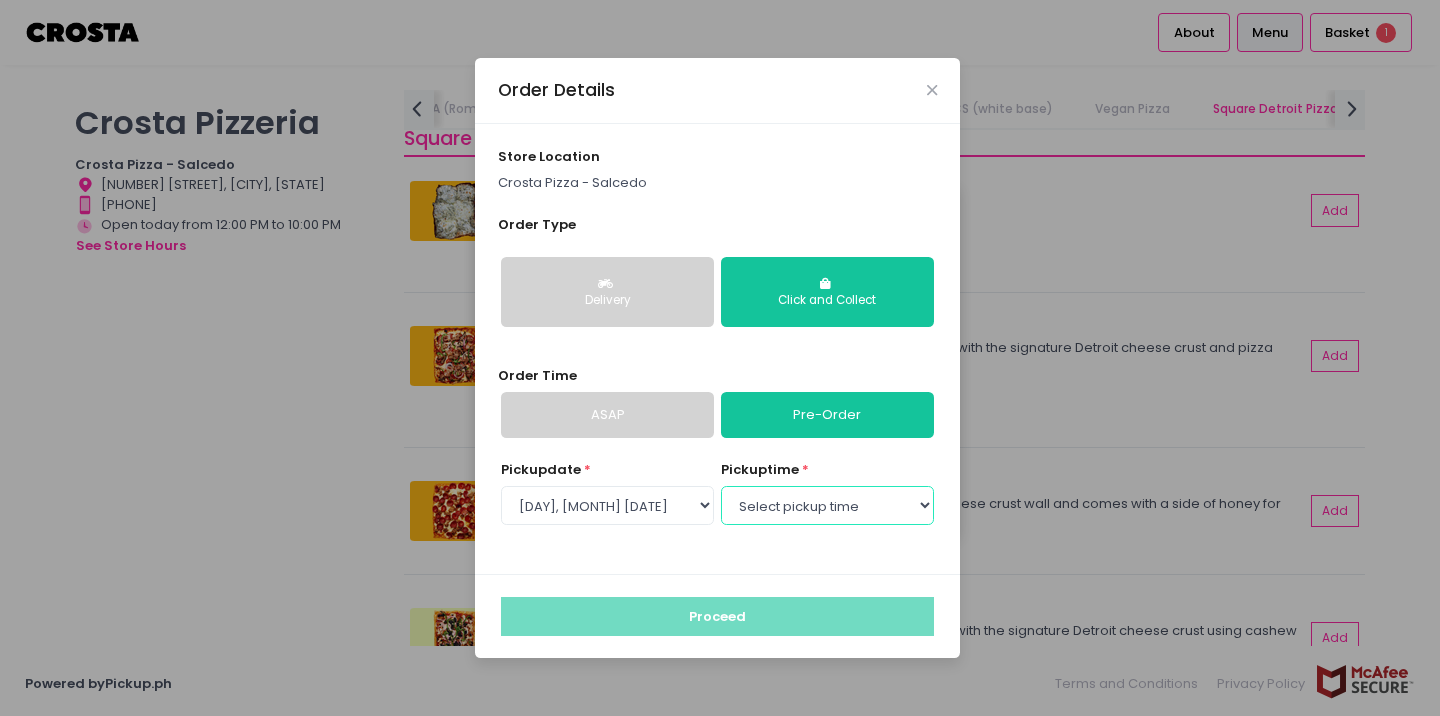 click on "Select pickup time [TIME] - [TIME] [TIME] - [TIME] [TIME] - [TIME] [TIME] - [TIME] [TIME] - [TIME] [TIME] - [TIME]" at bounding box center (827, 505) 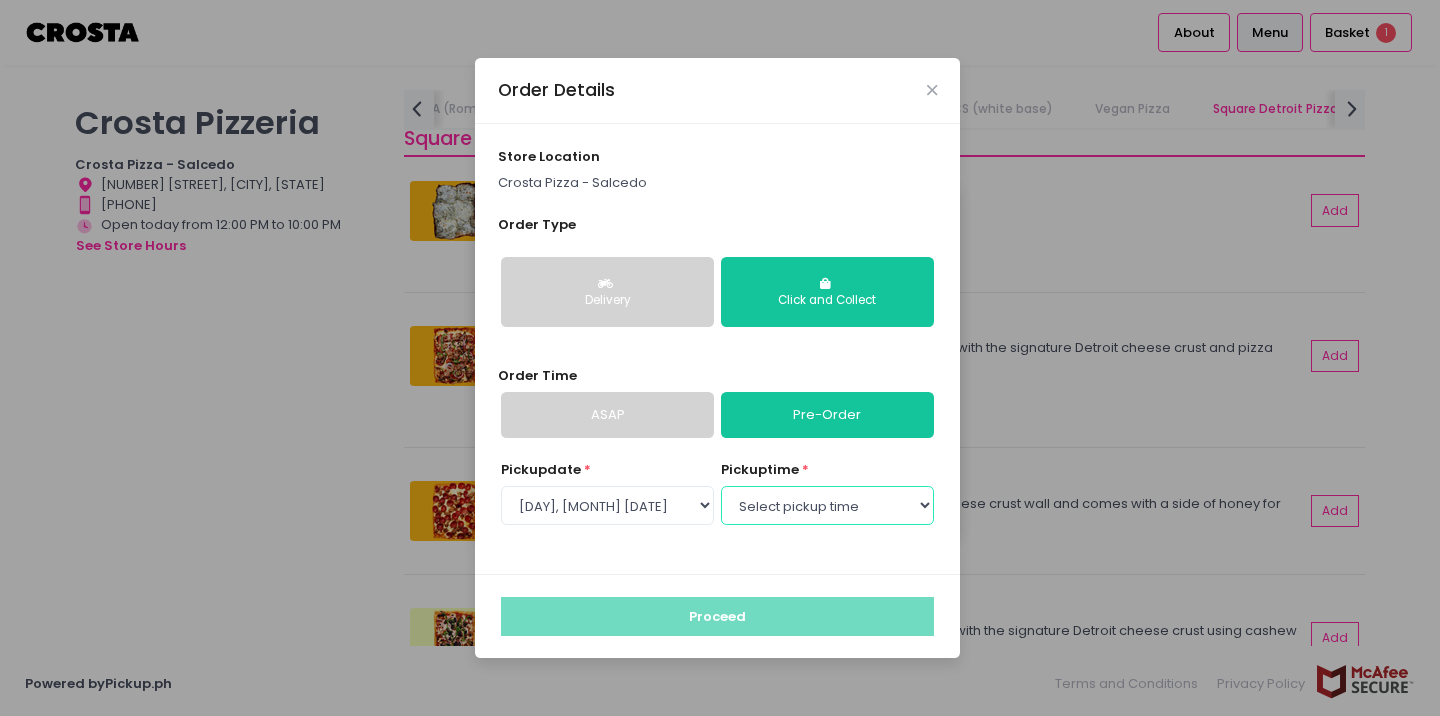 select on "[TIME]" 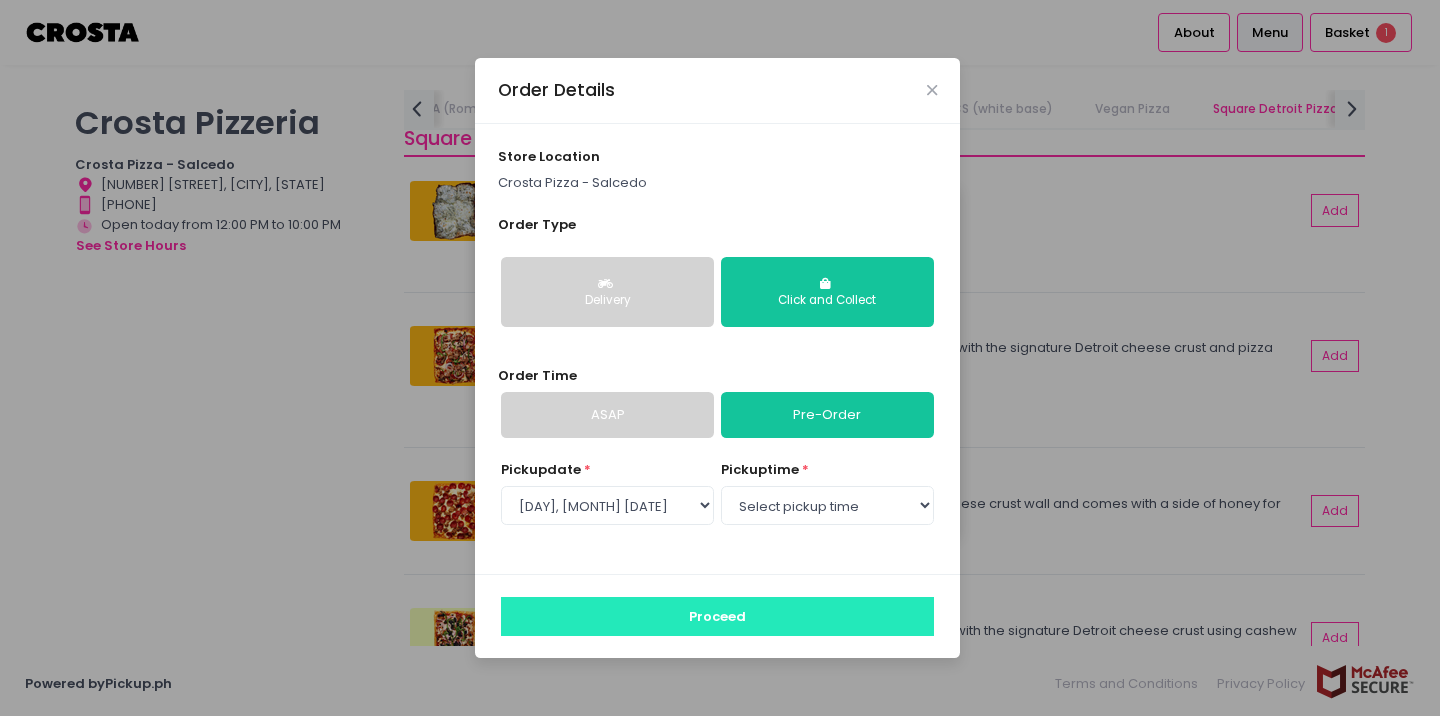 click on "Proceed" at bounding box center [717, 616] 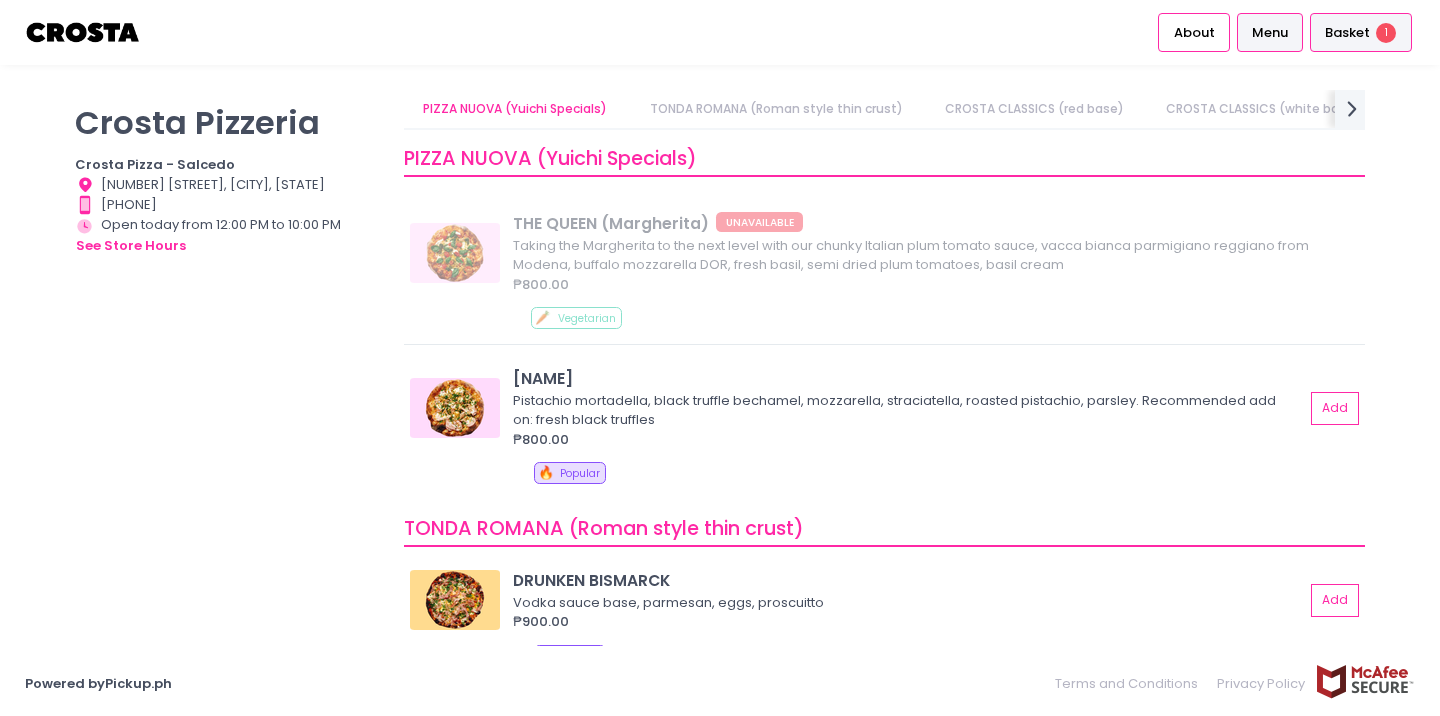 click on "Basket" at bounding box center [1347, 33] 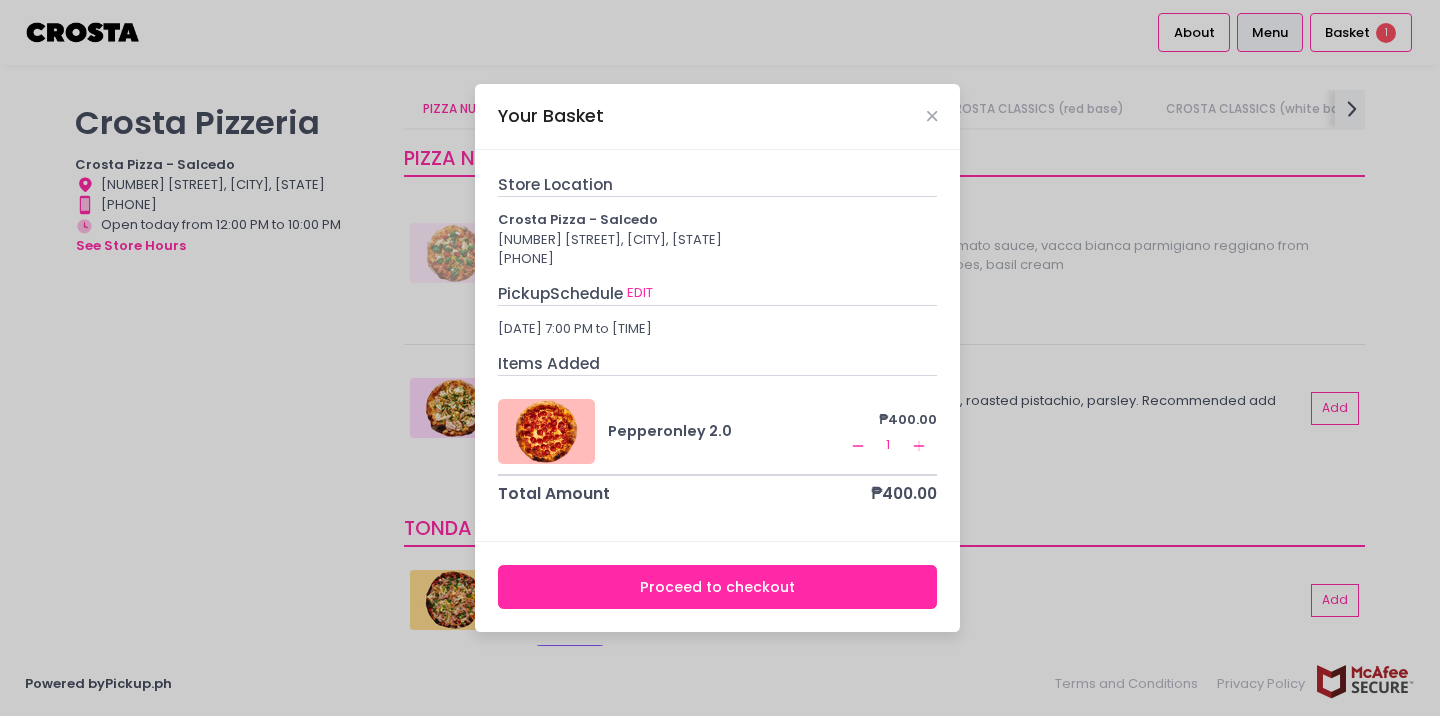 click on "Proceed to checkout" at bounding box center [718, 587] 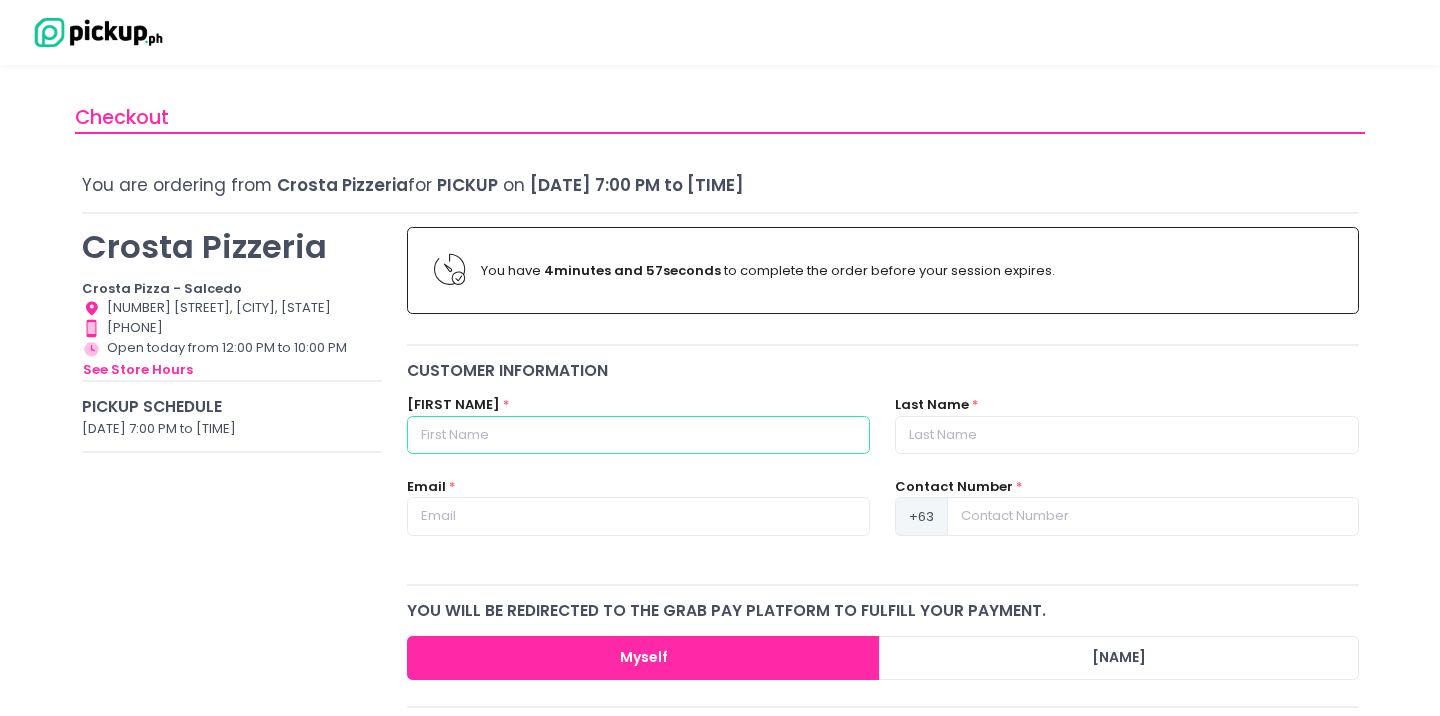 click at bounding box center (638, 435) 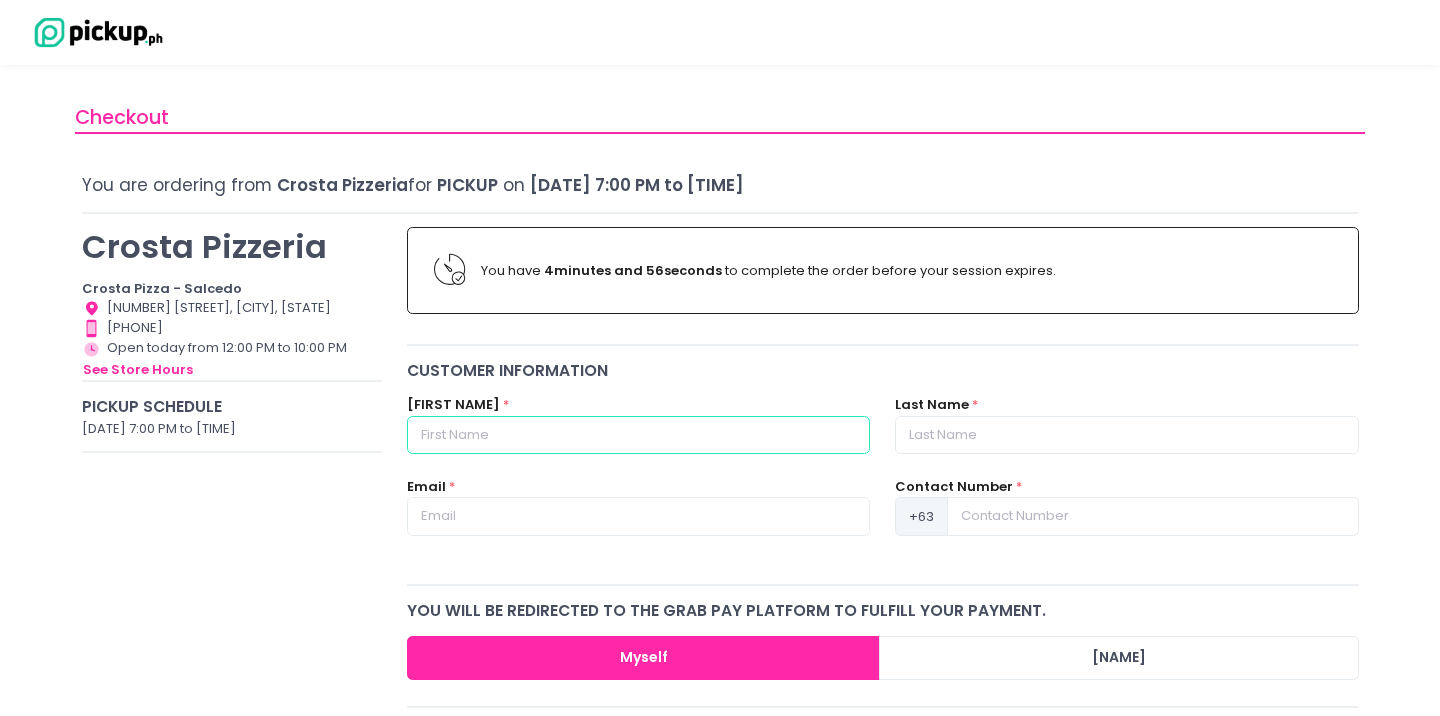 type on "Mukul" 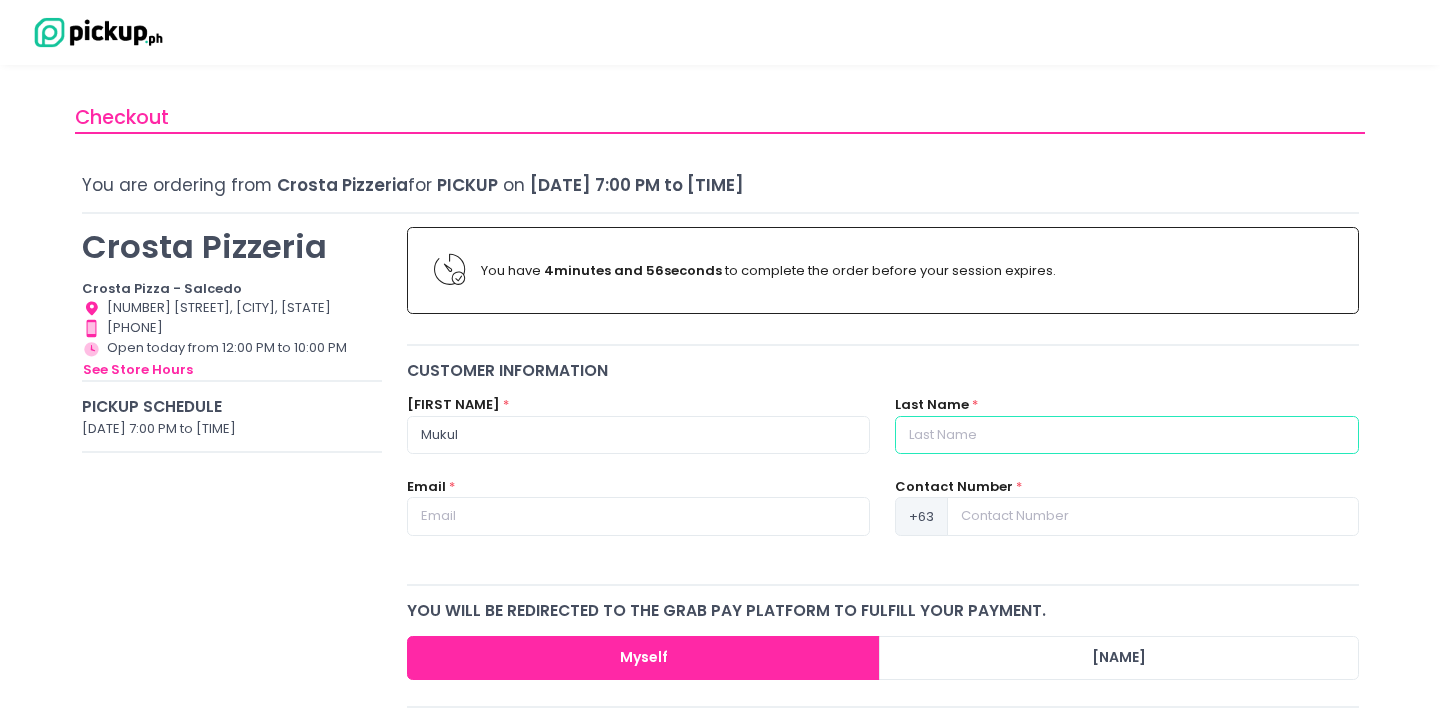 type on "[USERNAME]" 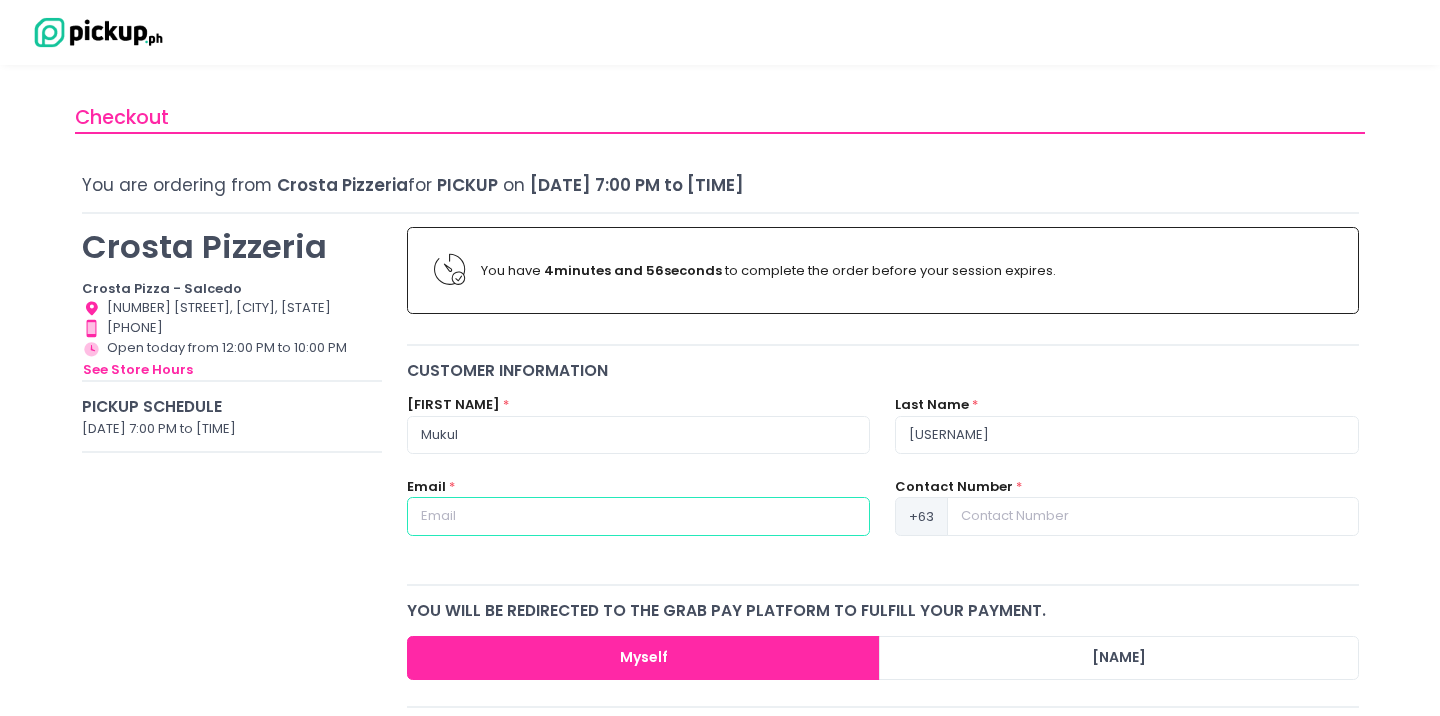 type on "mukulsukhani01@[EXAMPLE.COM]" 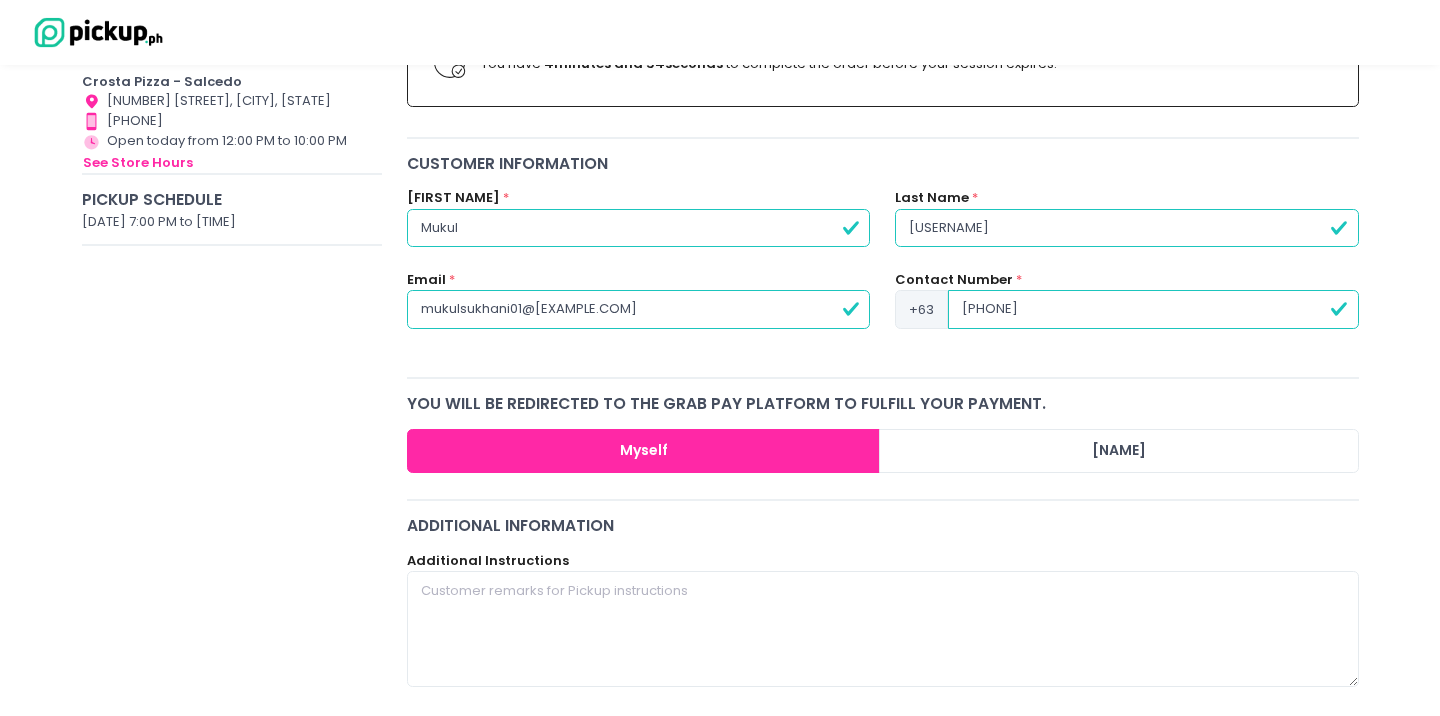 scroll, scrollTop: 210, scrollLeft: 0, axis: vertical 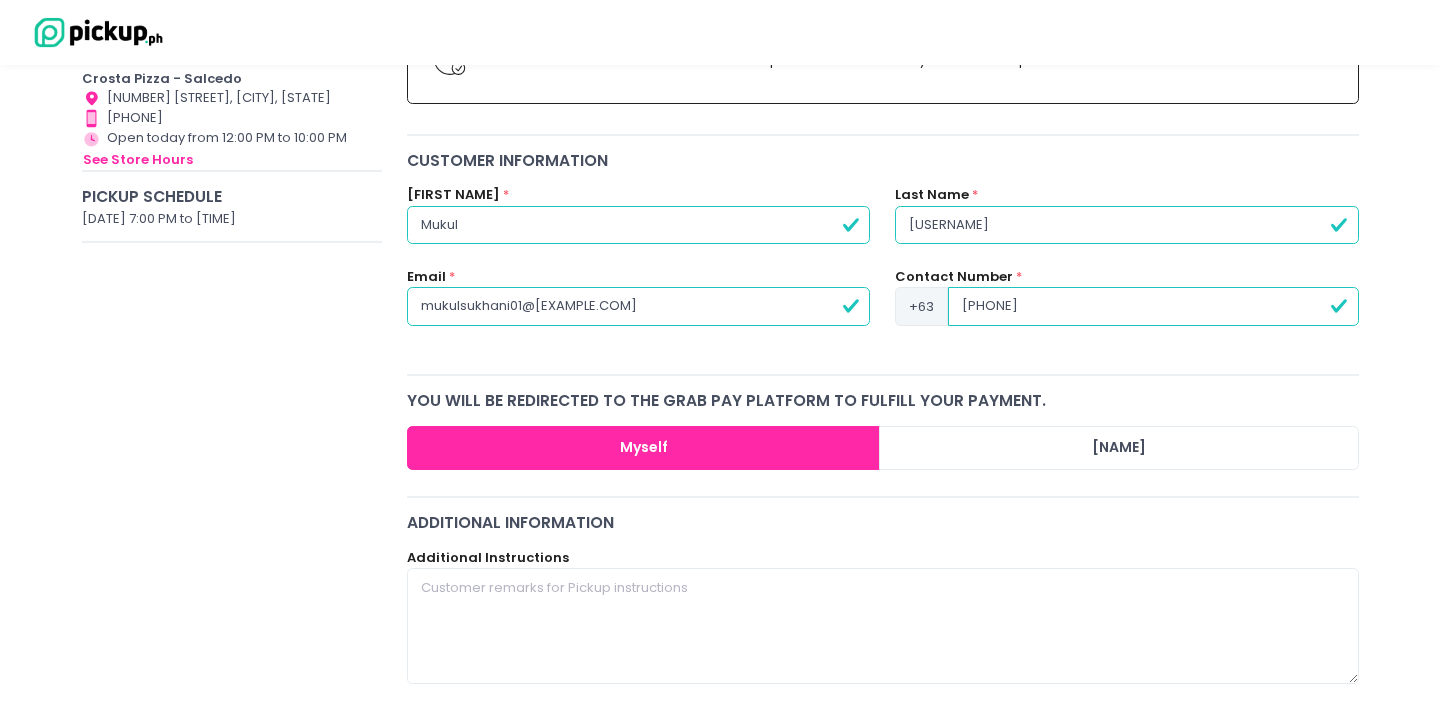 click on "[PHONE]" at bounding box center [1153, 306] 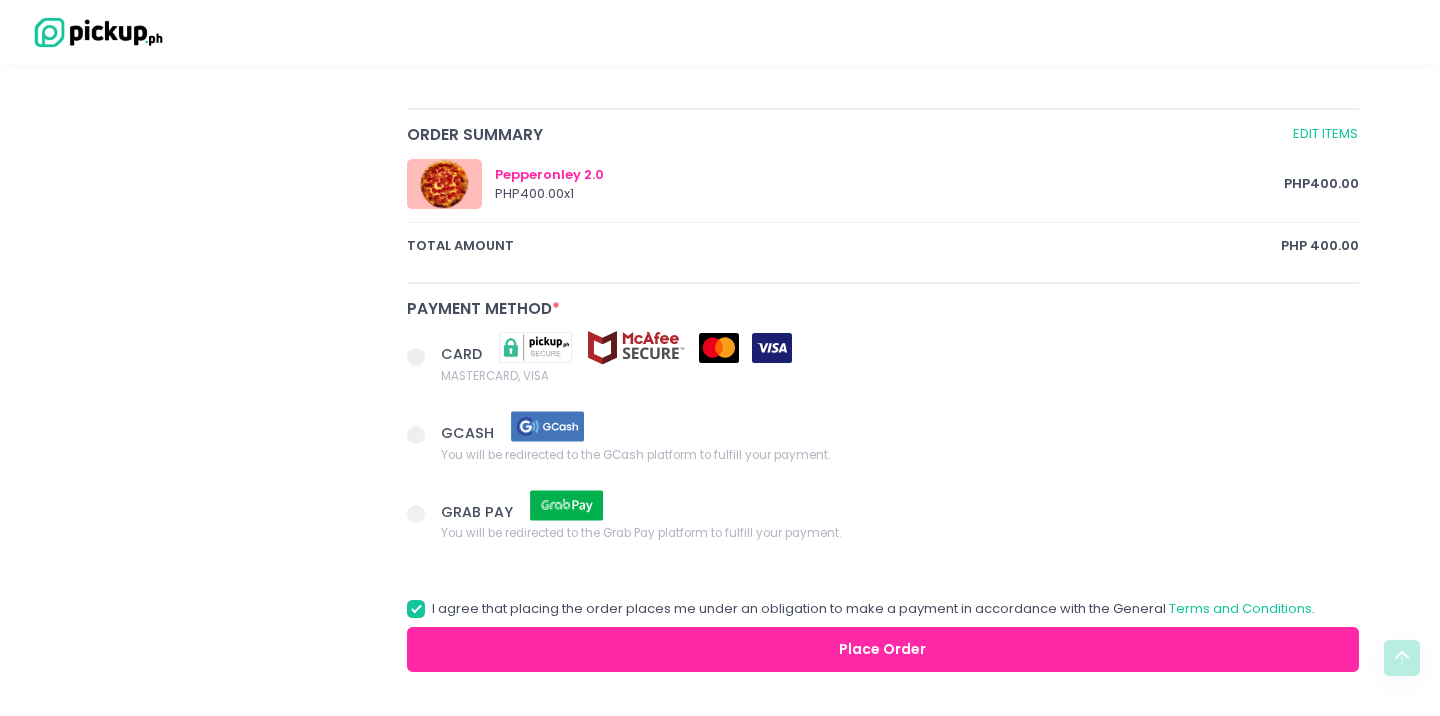 scroll, scrollTop: 975, scrollLeft: 0, axis: vertical 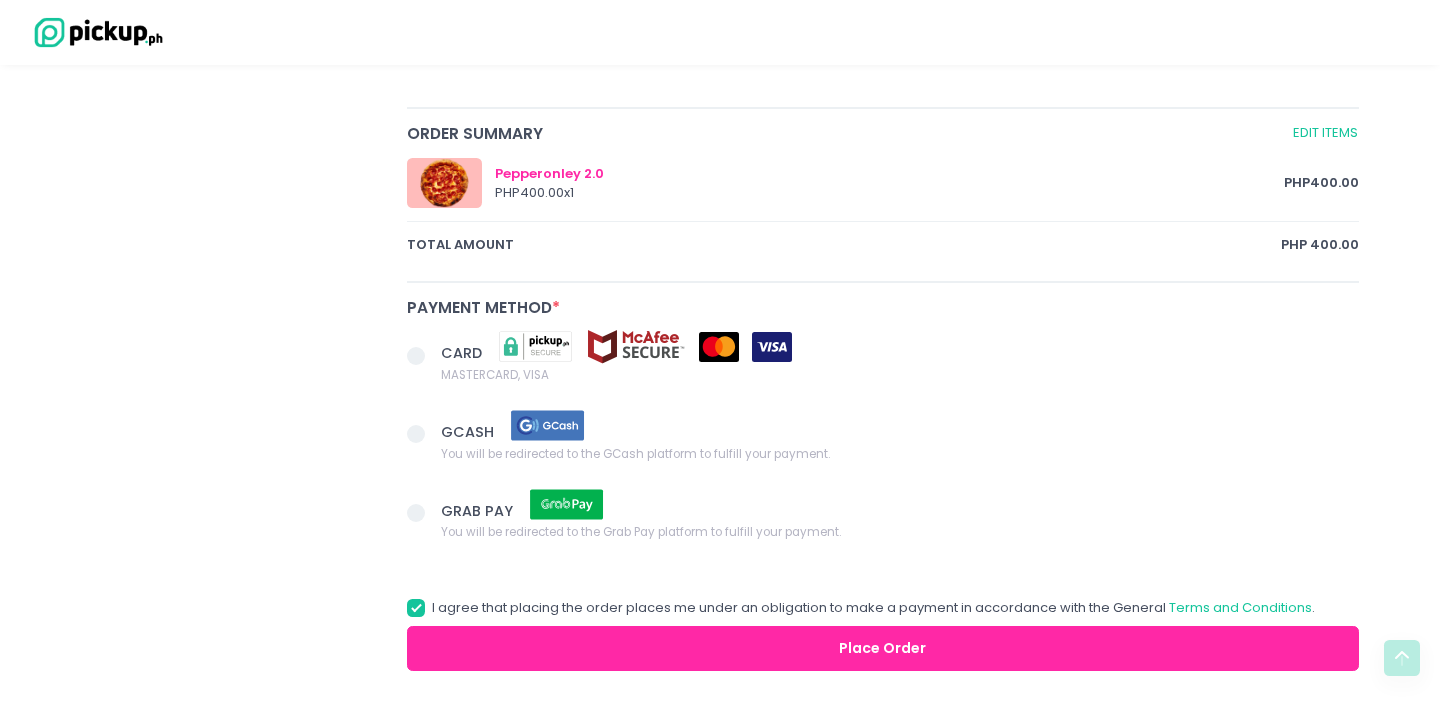 type on "[PHONE]" 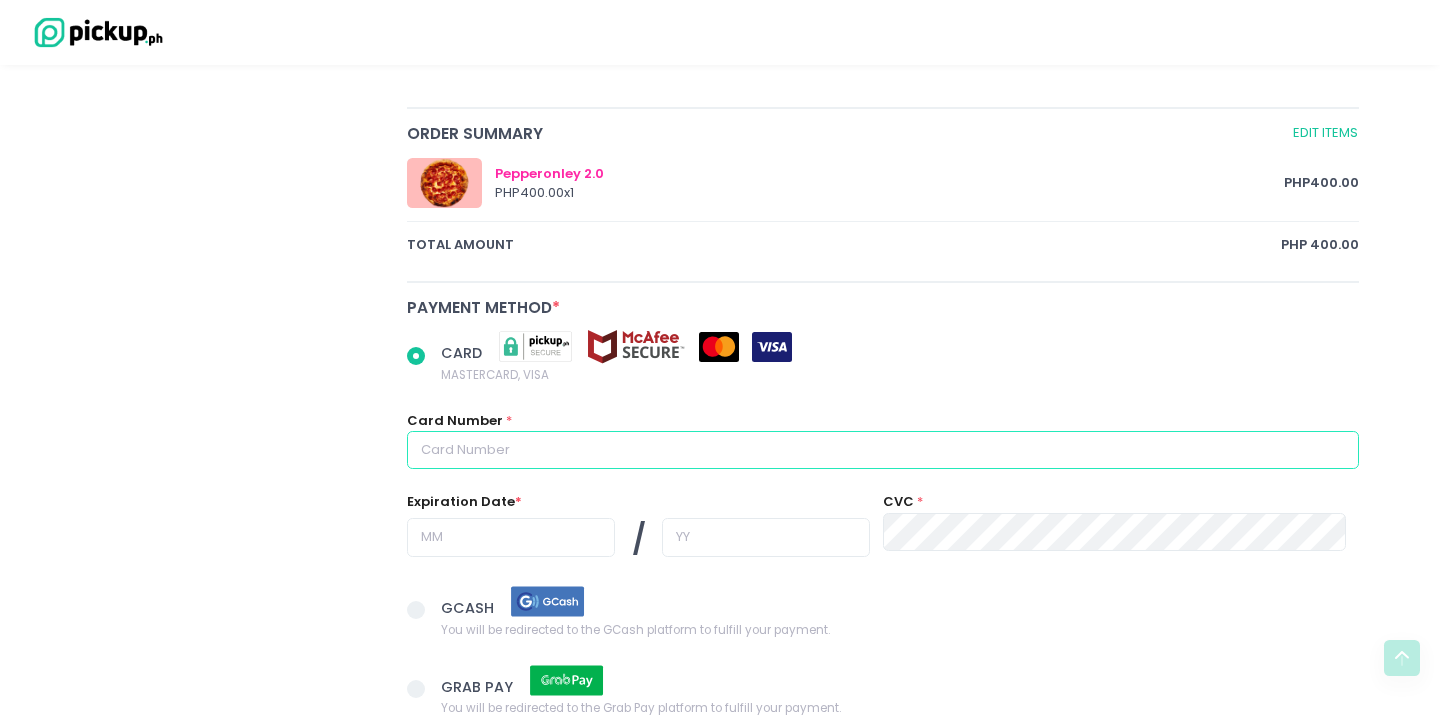 click at bounding box center [883, 450] 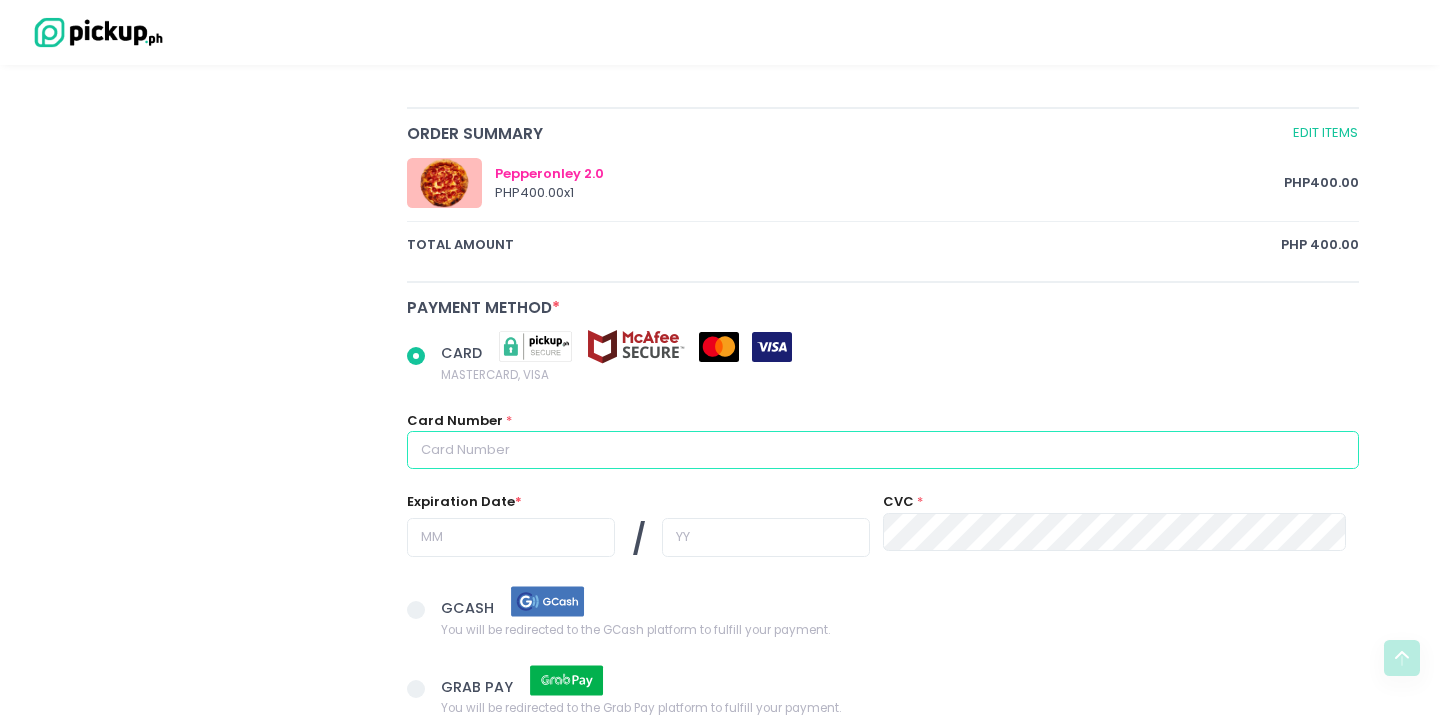 radio on "true" 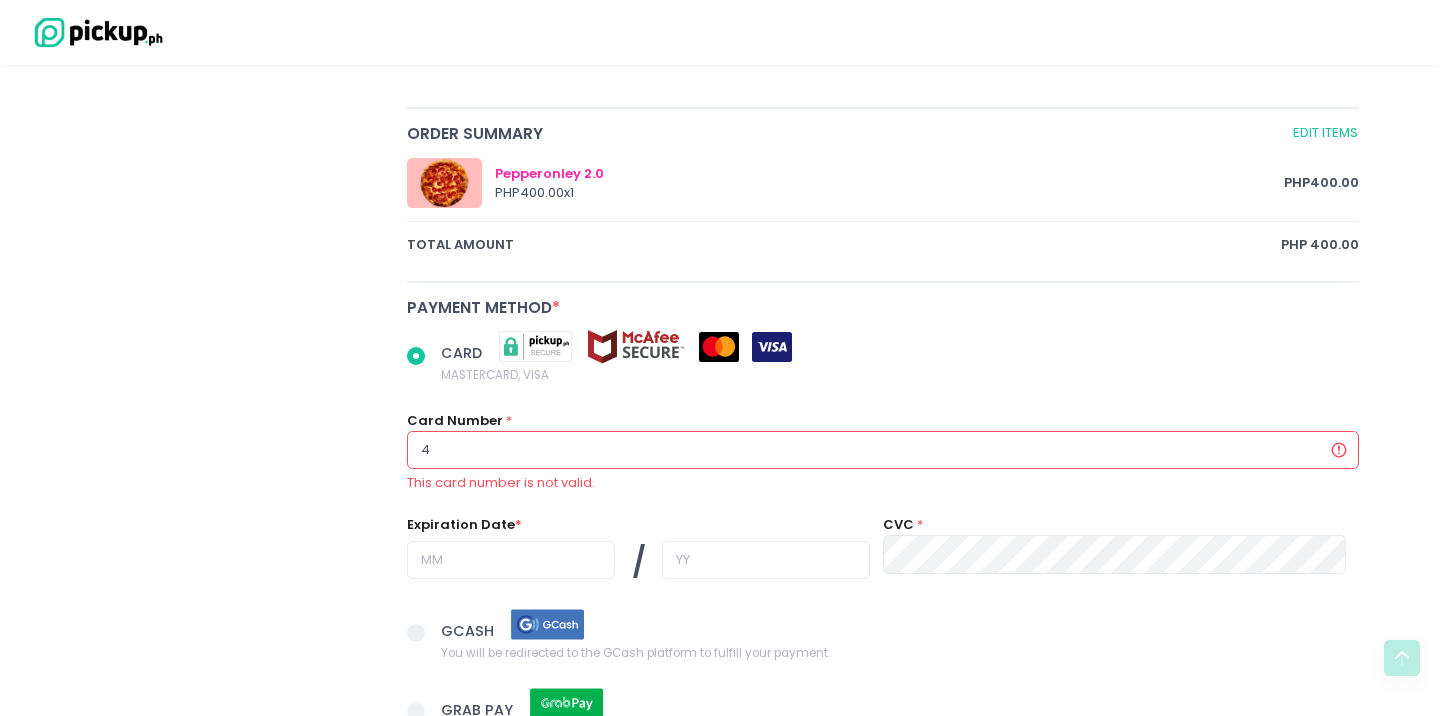 radio on "true" 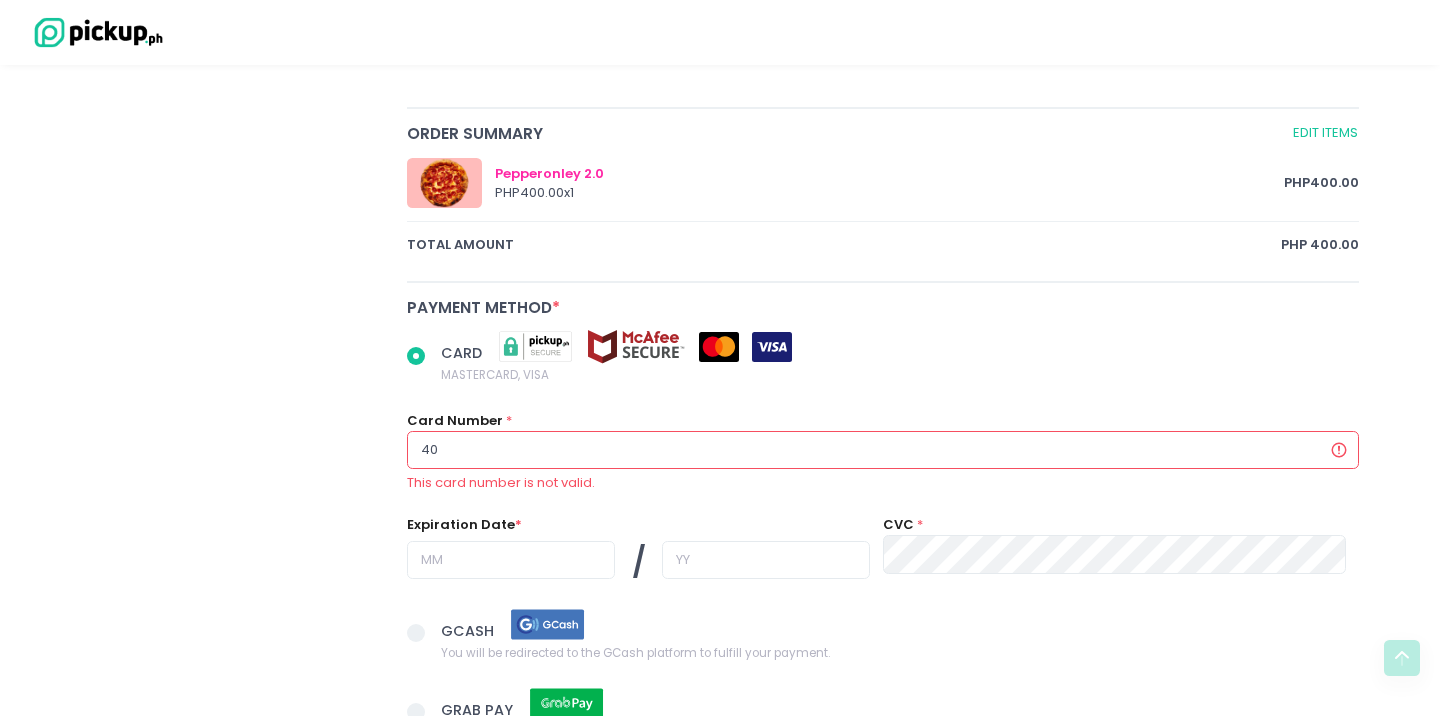 radio on "true" 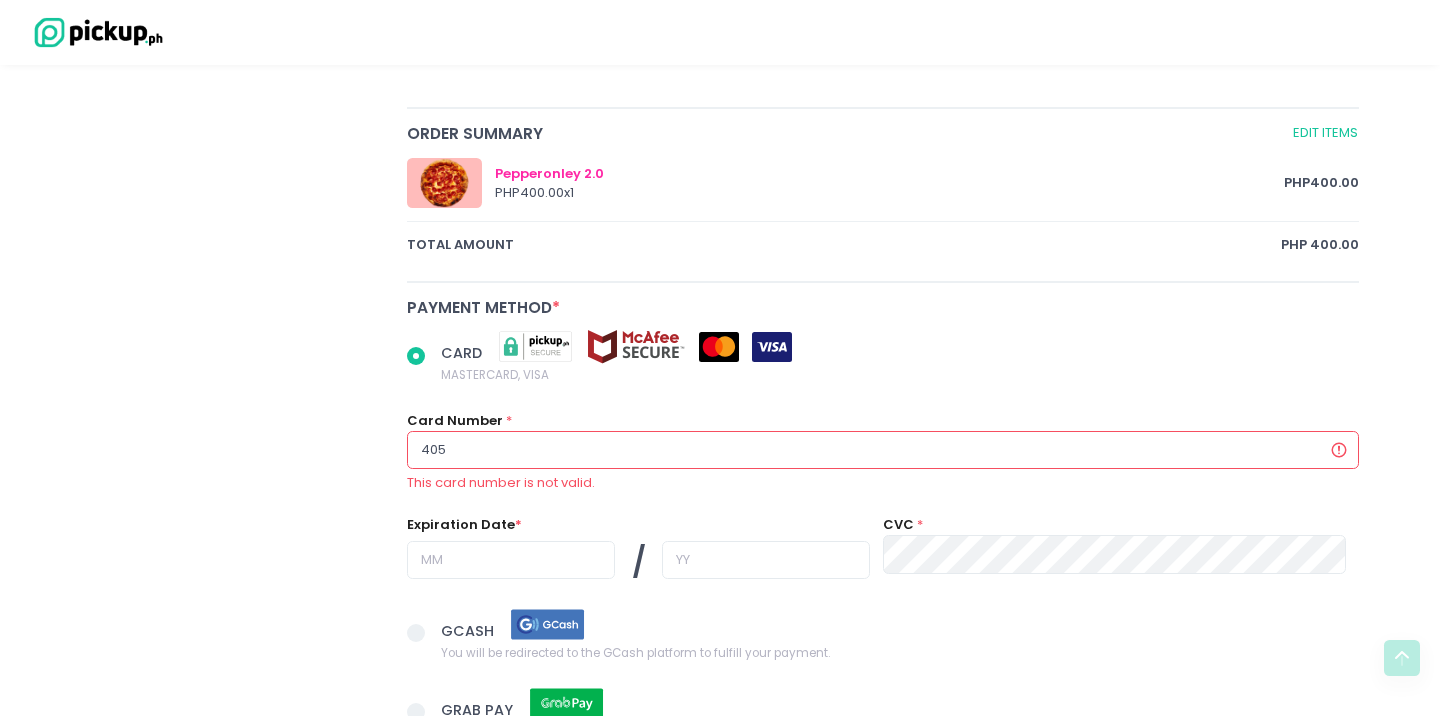 radio on "true" 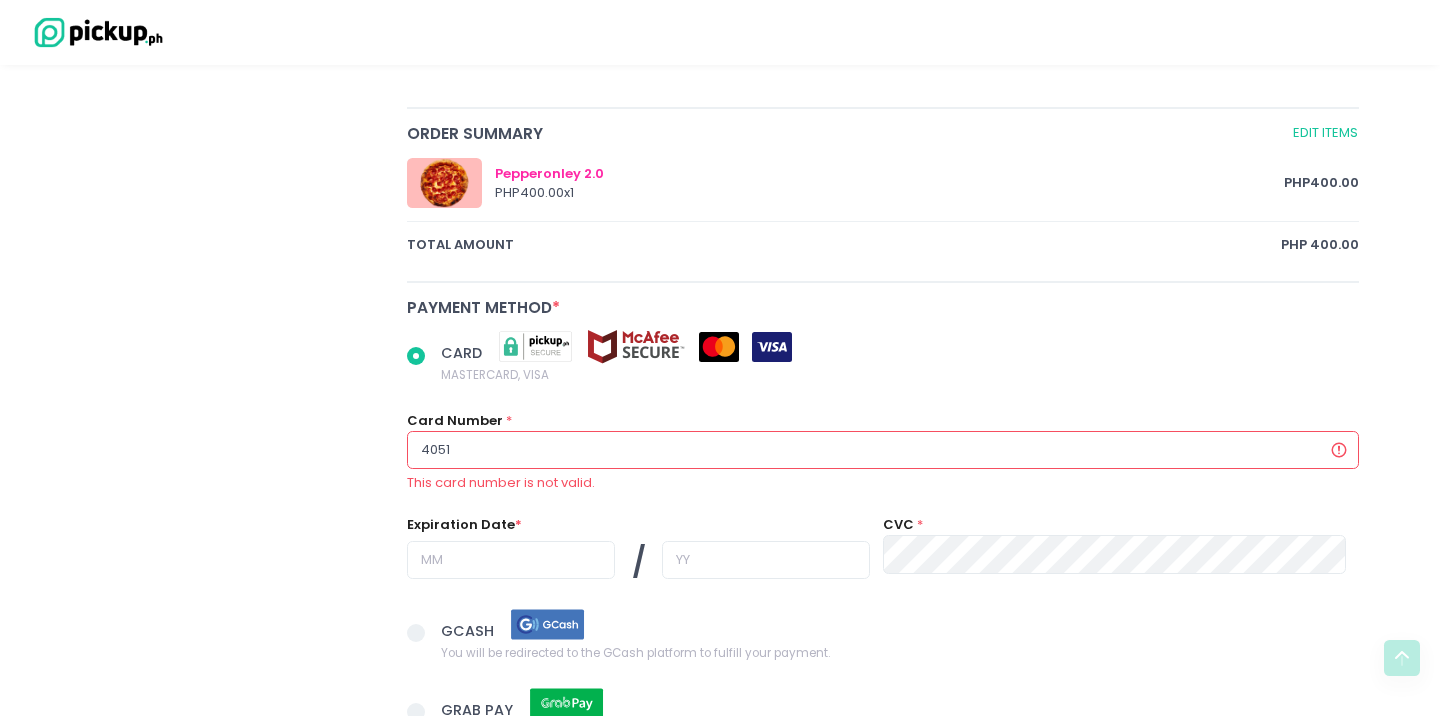 radio on "true" 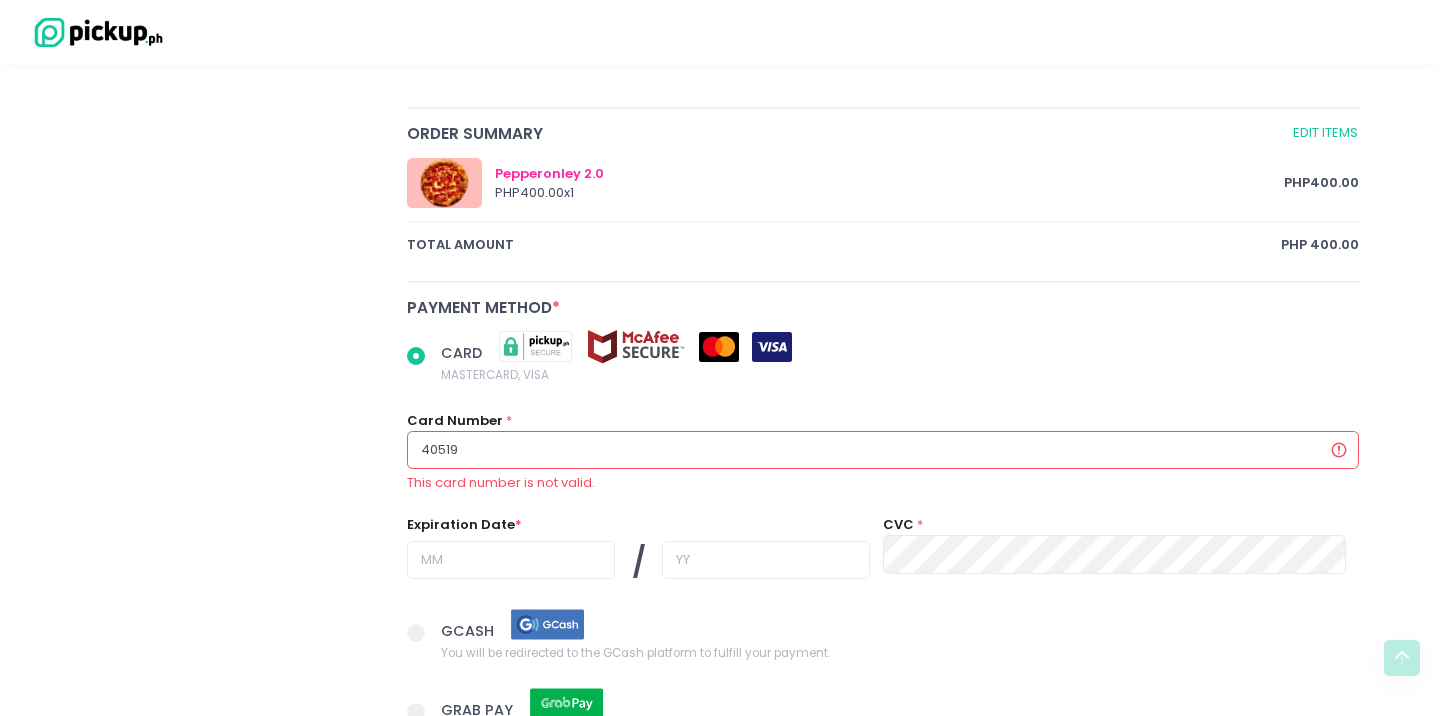 radio on "true" 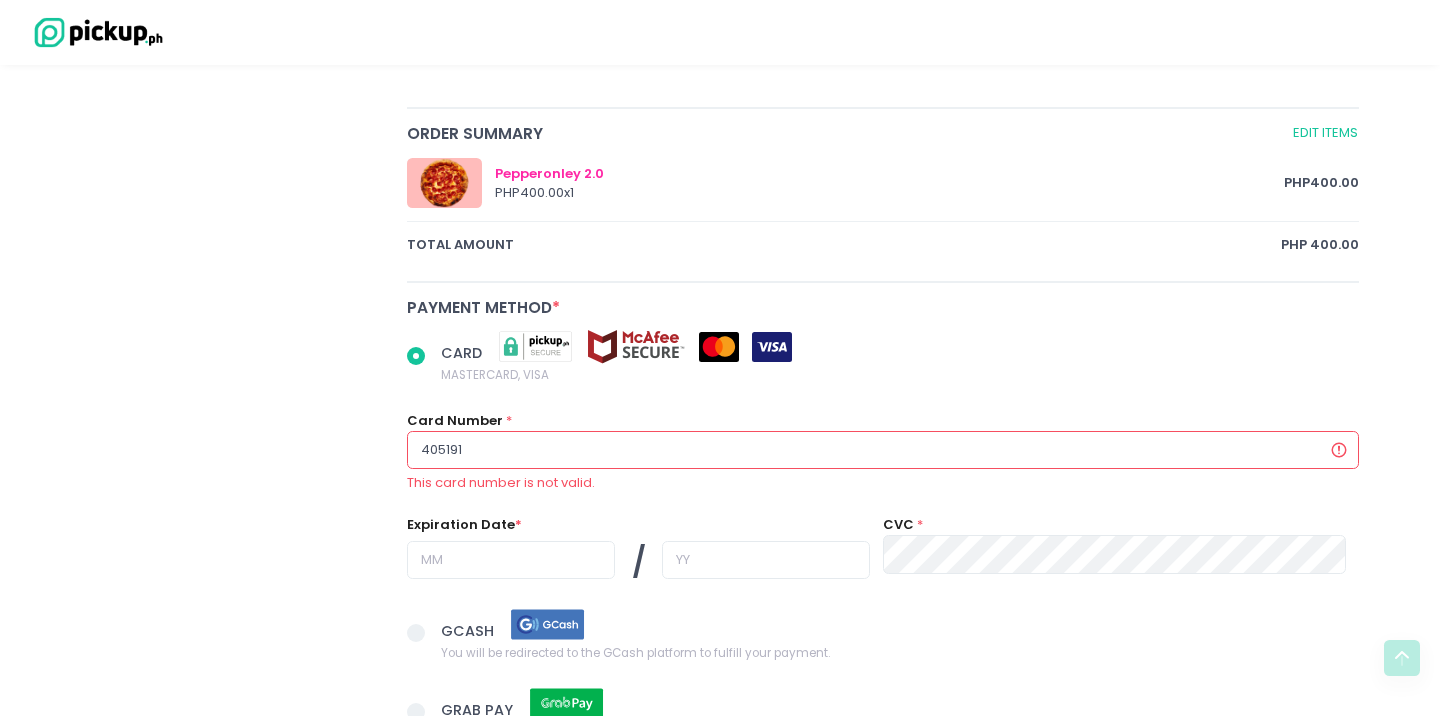 radio on "true" 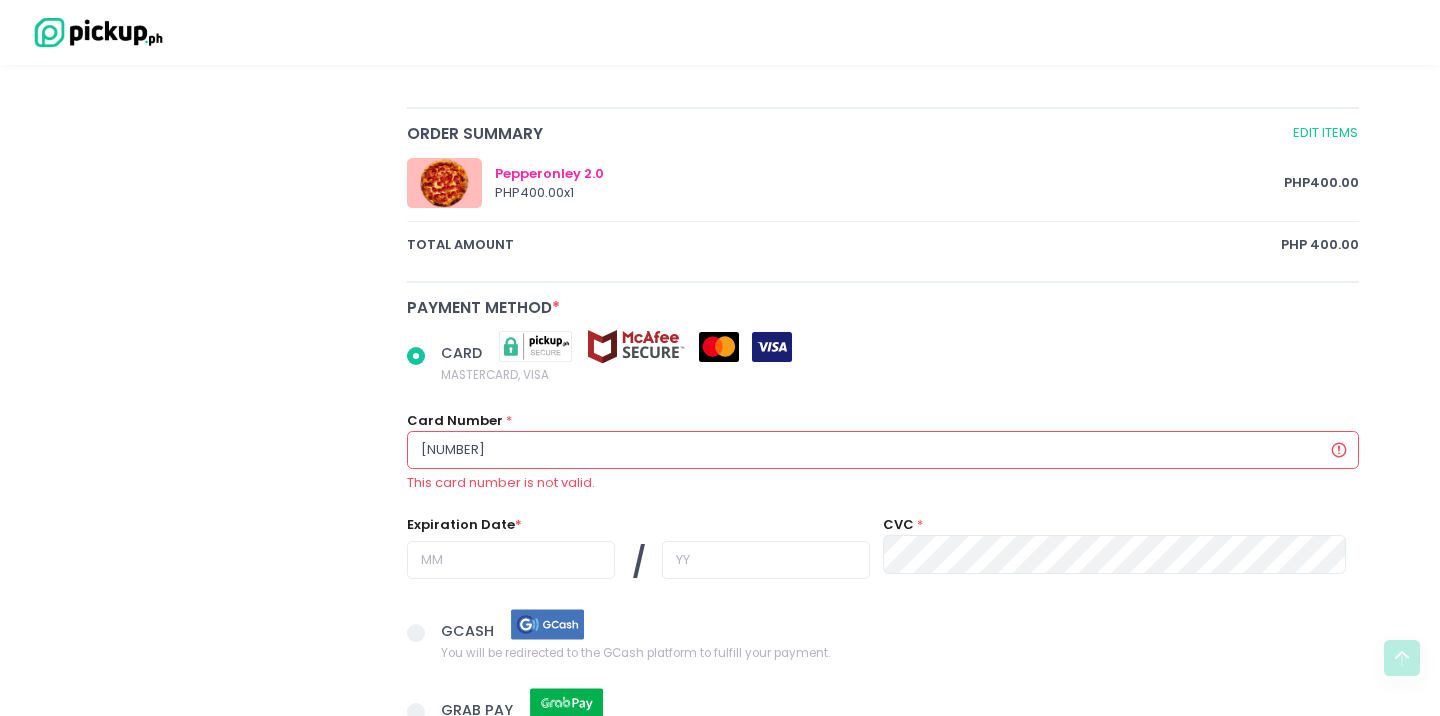 radio on "true" 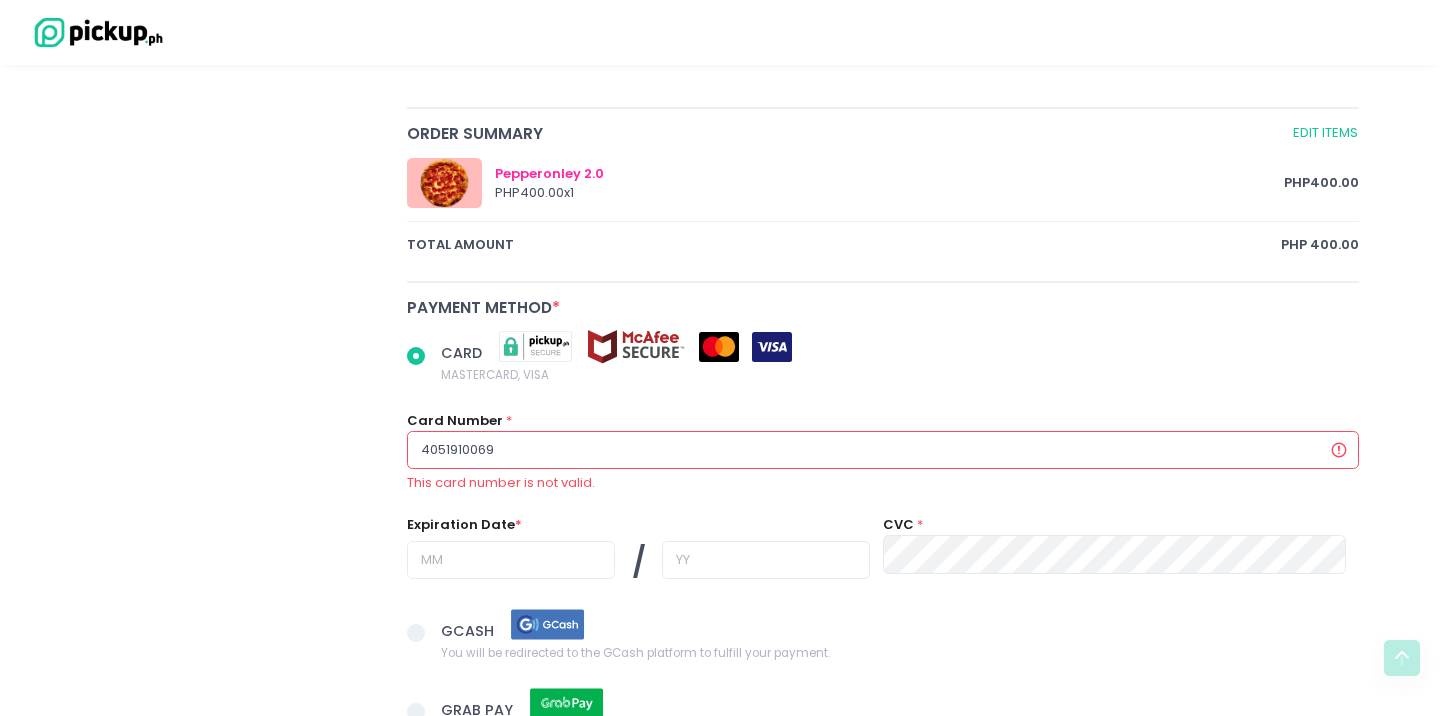 radio on "true" 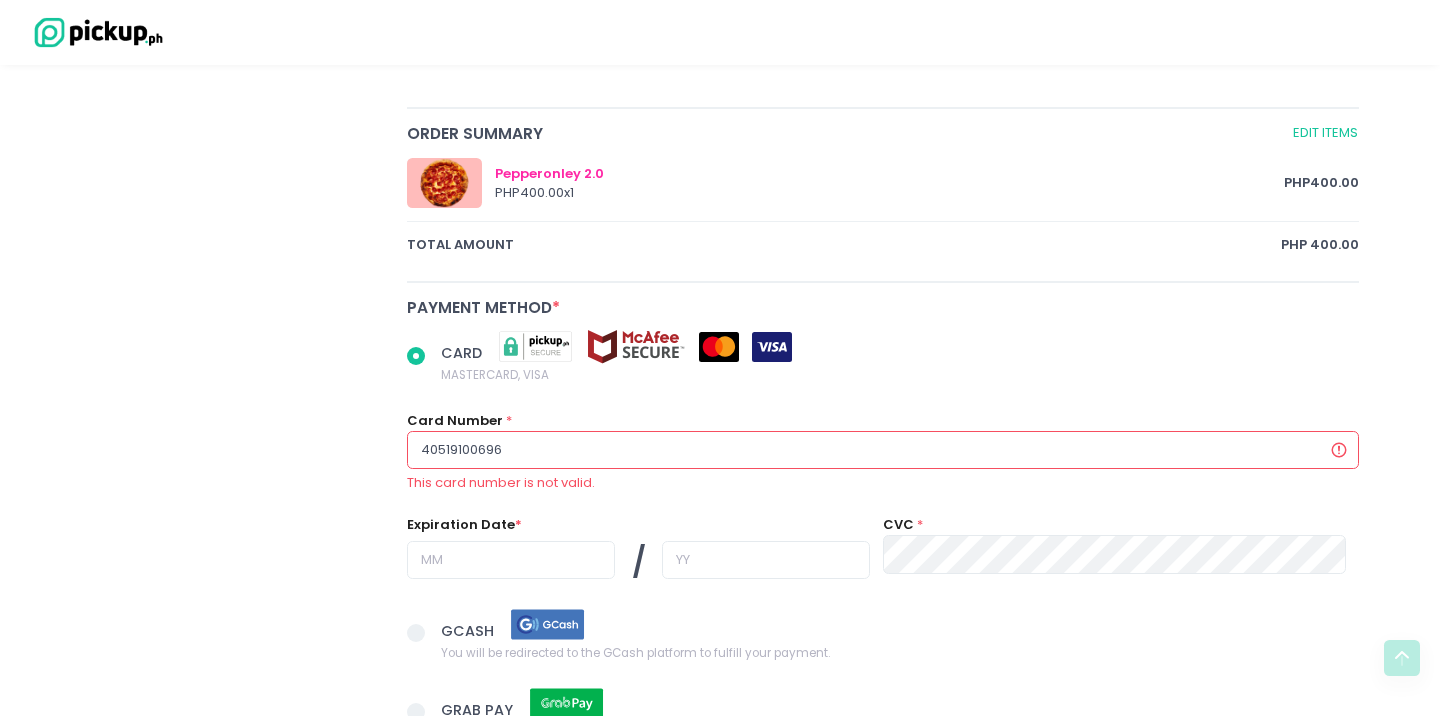 radio on "true" 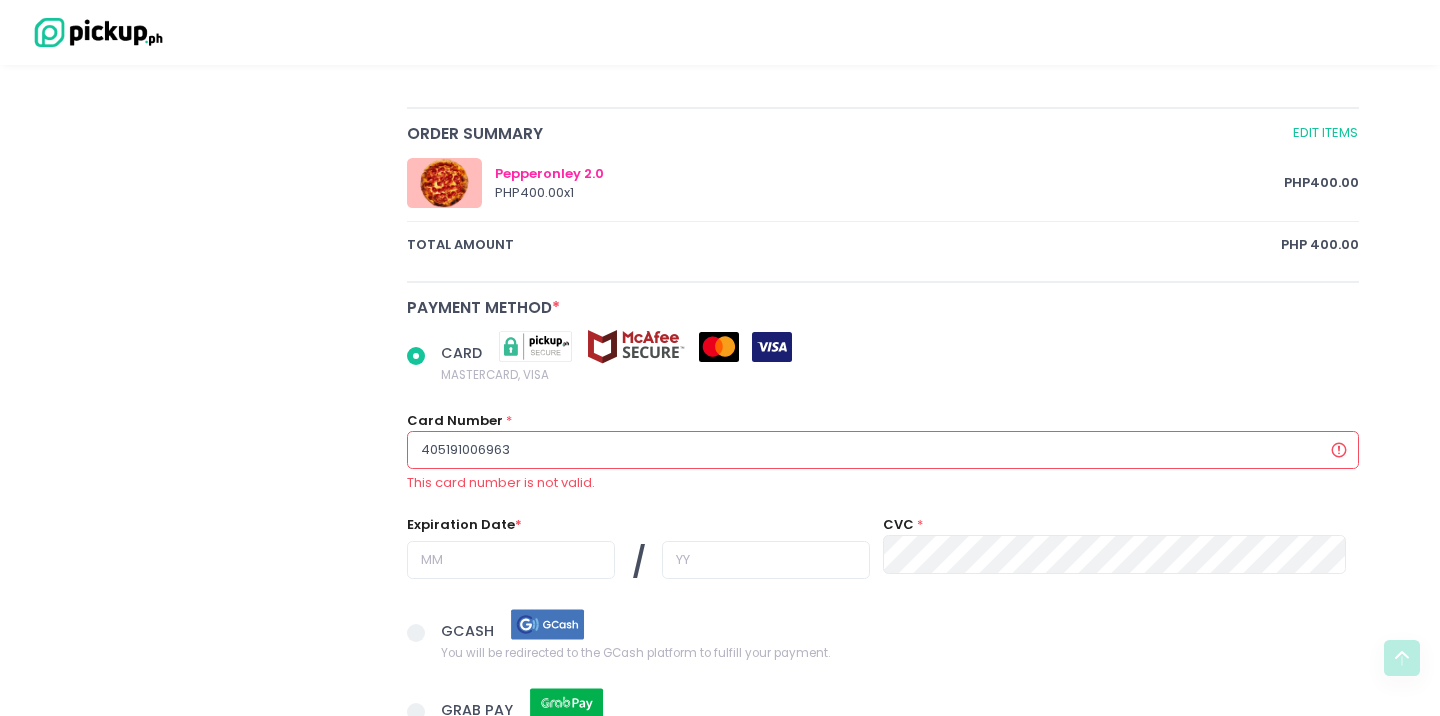 radio on "true" 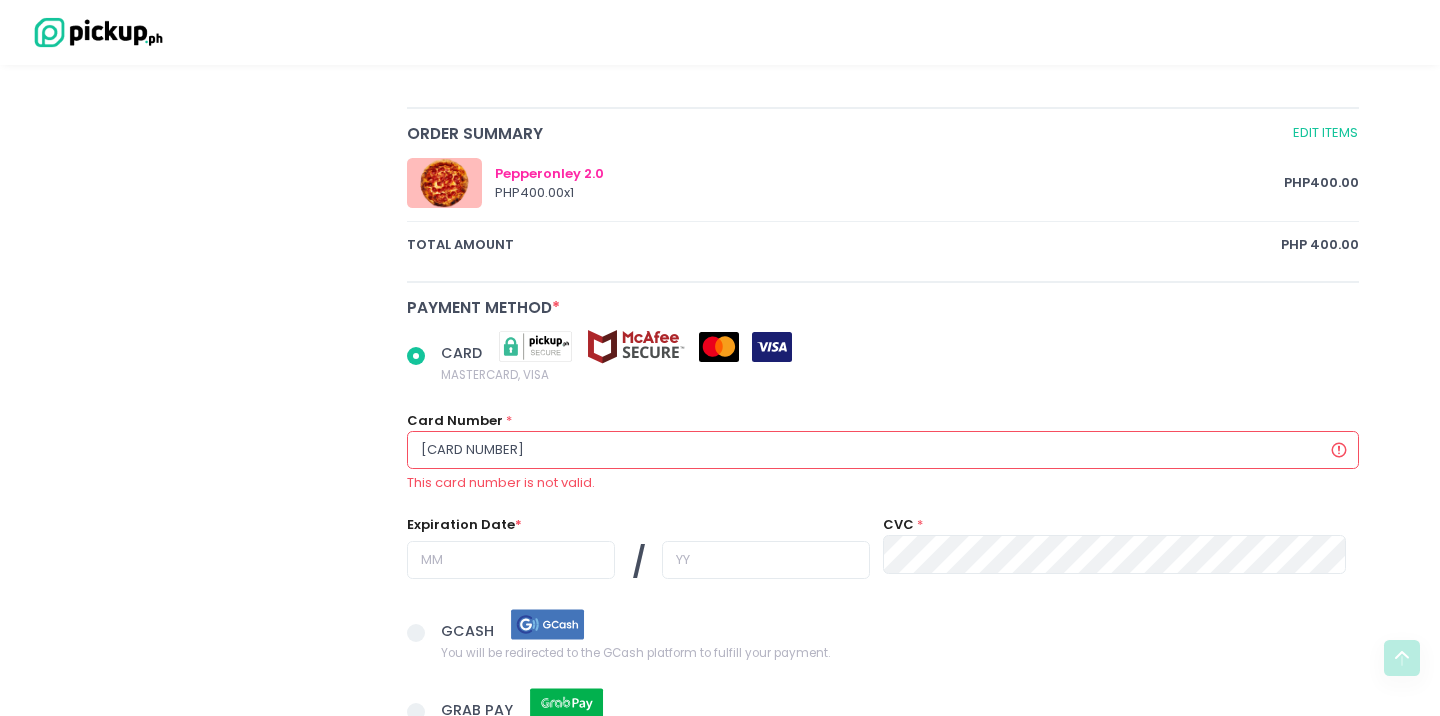 radio on "true" 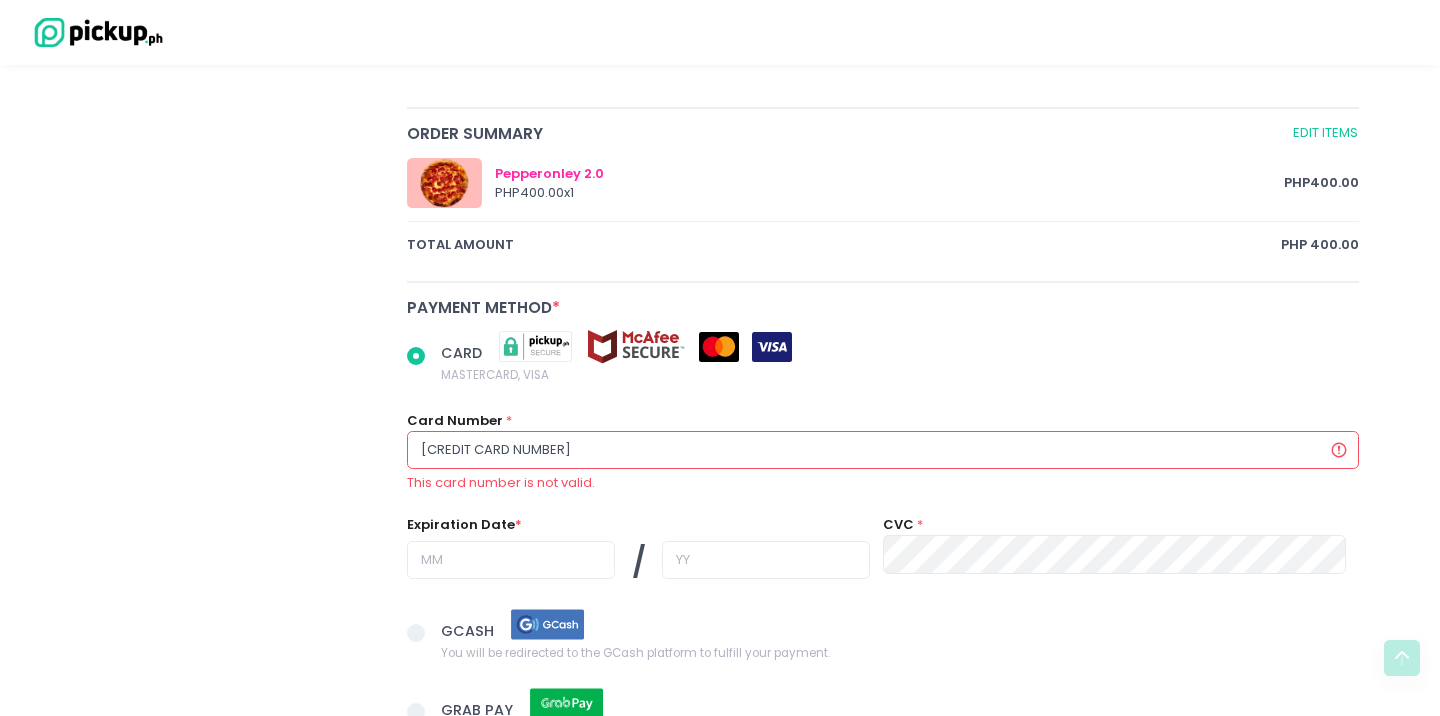 radio on "true" 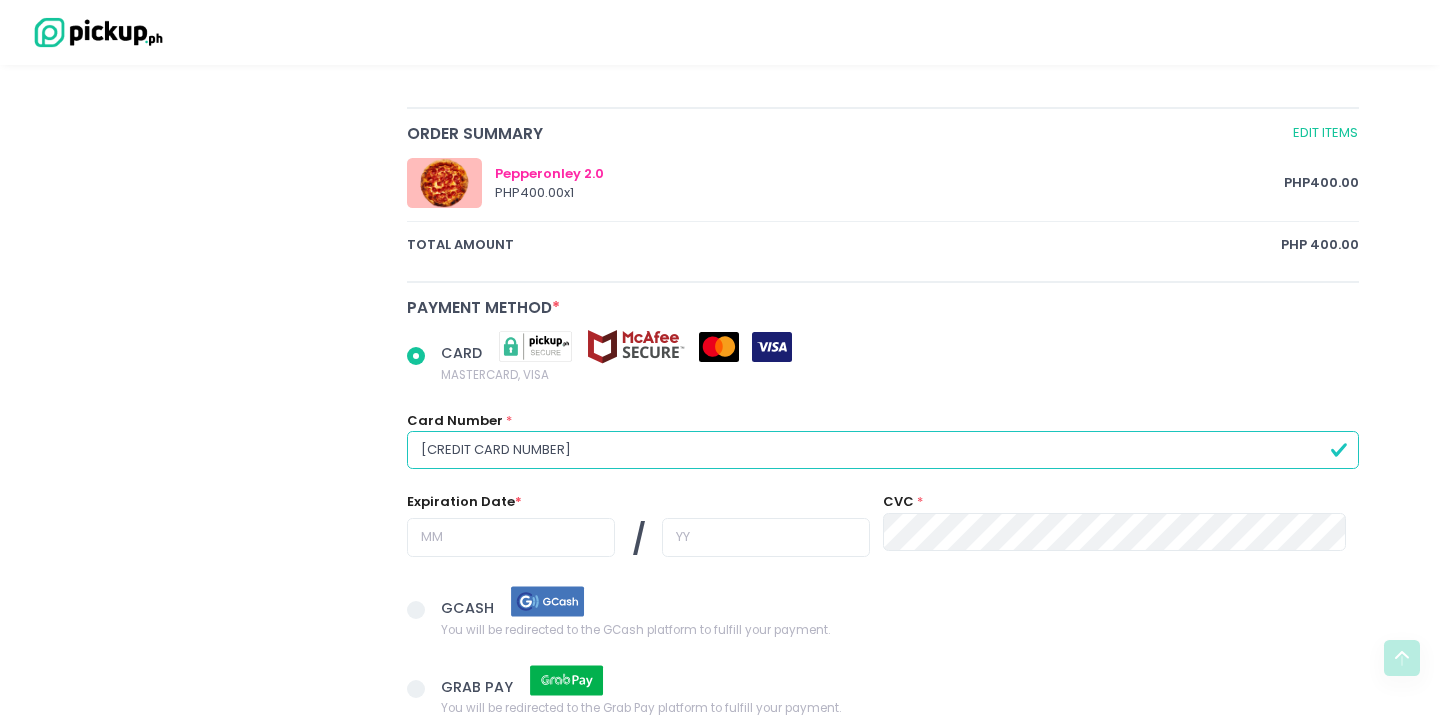 type on "[CREDIT CARD NUMBER]" 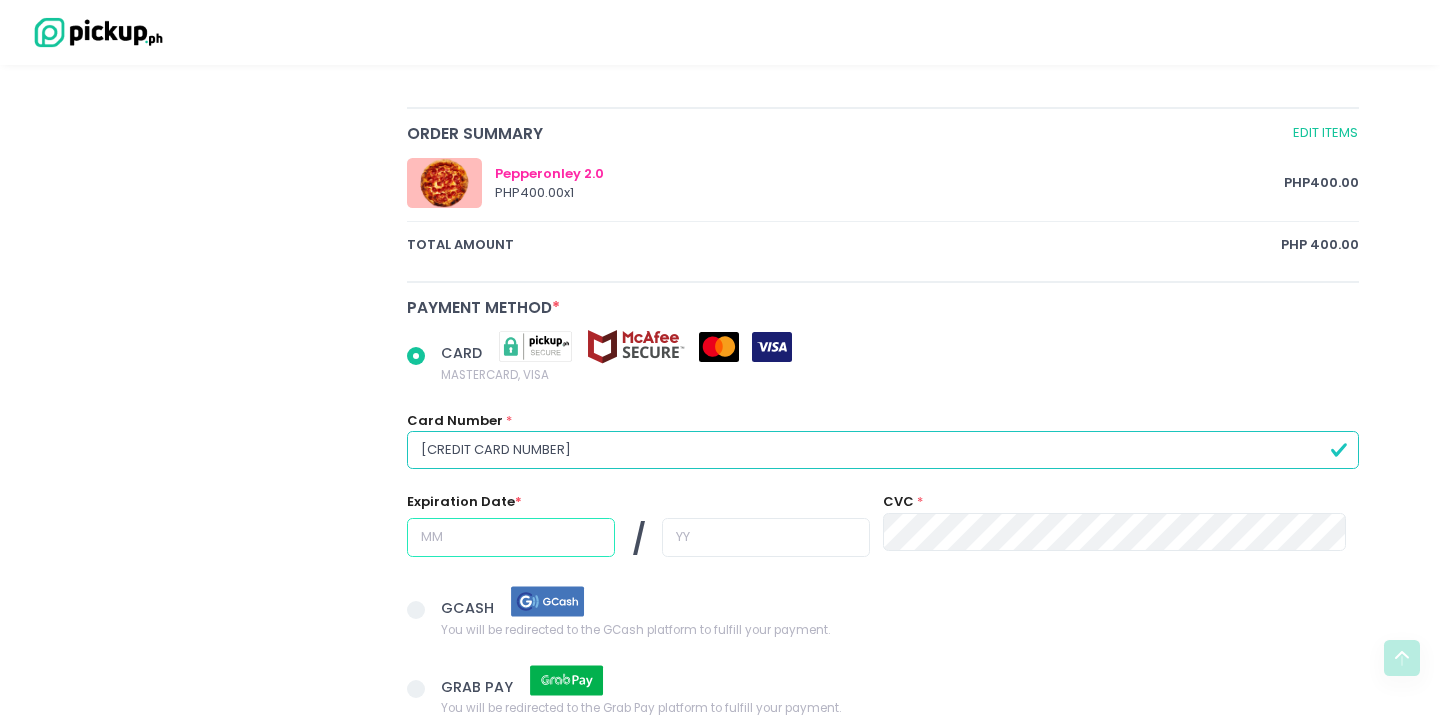 radio on "true" 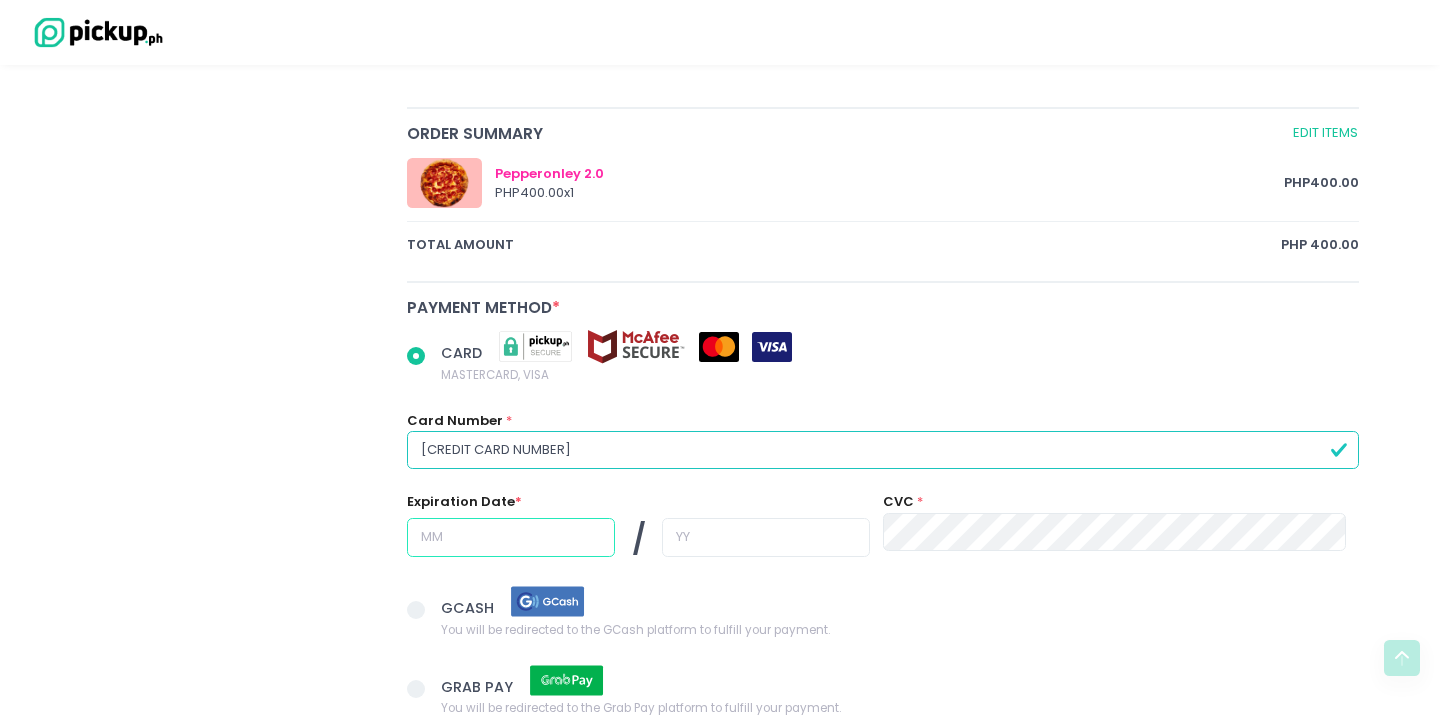 type on "0" 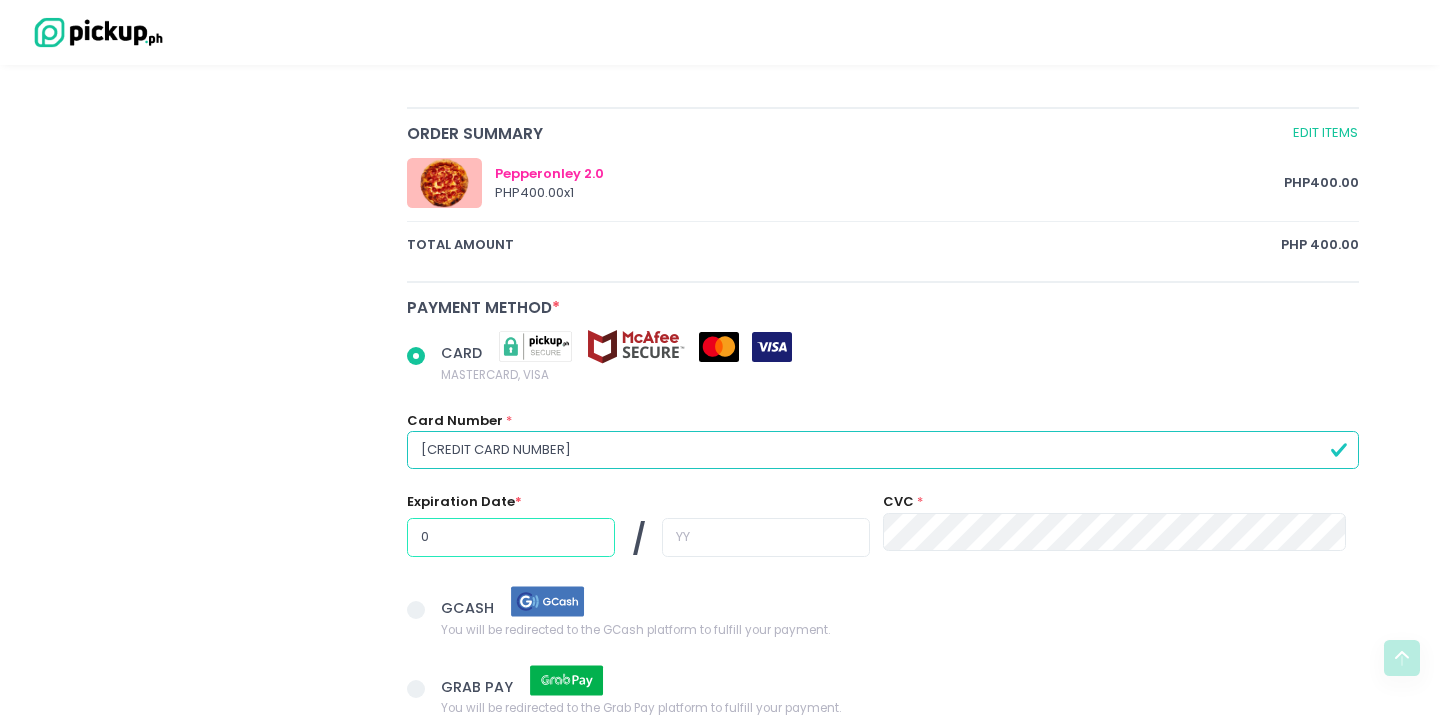 radio on "true" 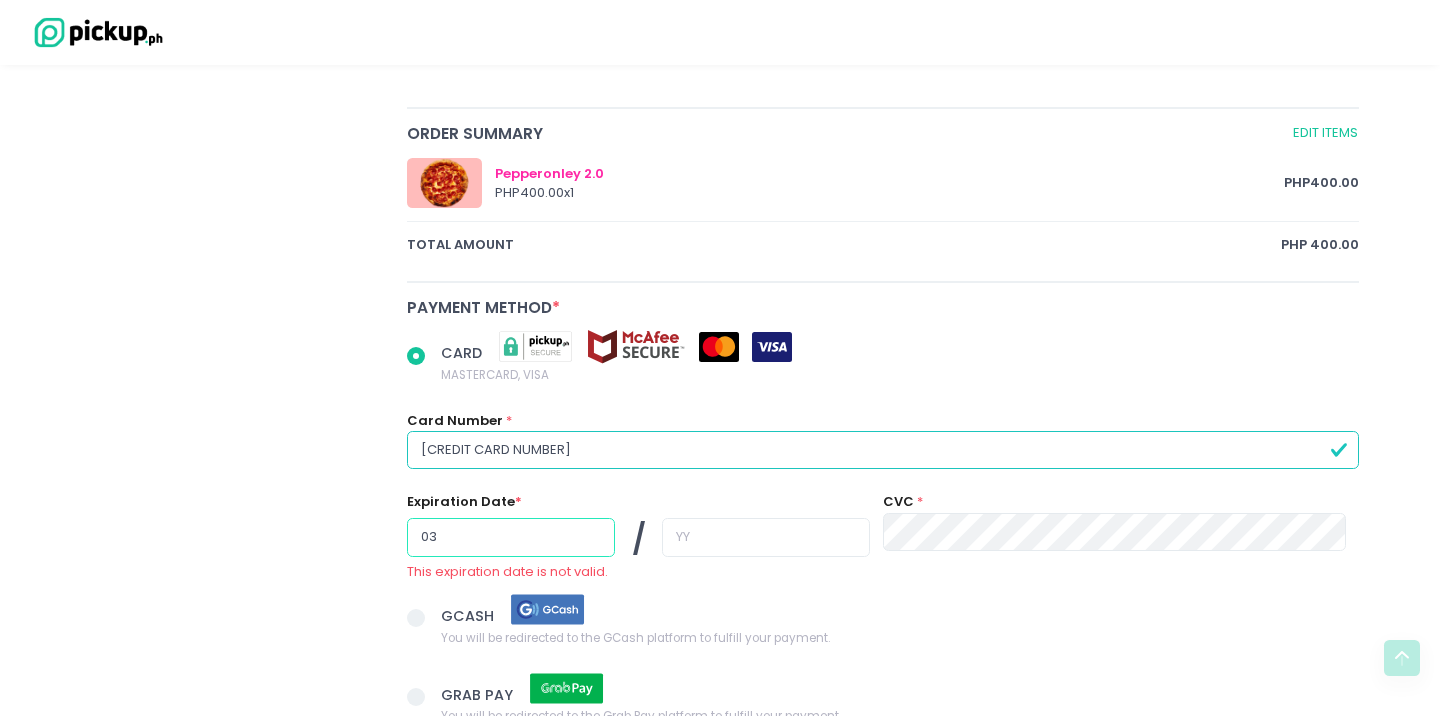 type on "03" 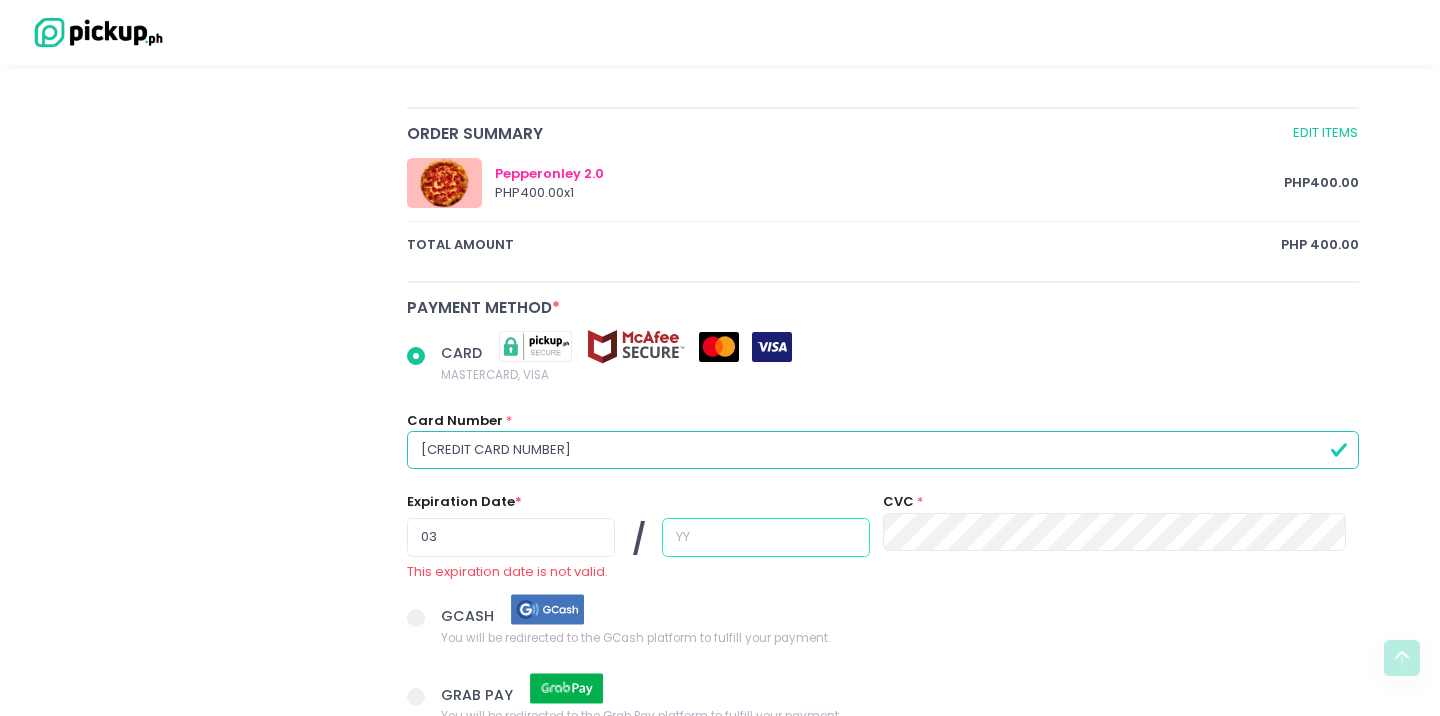 radio on "true" 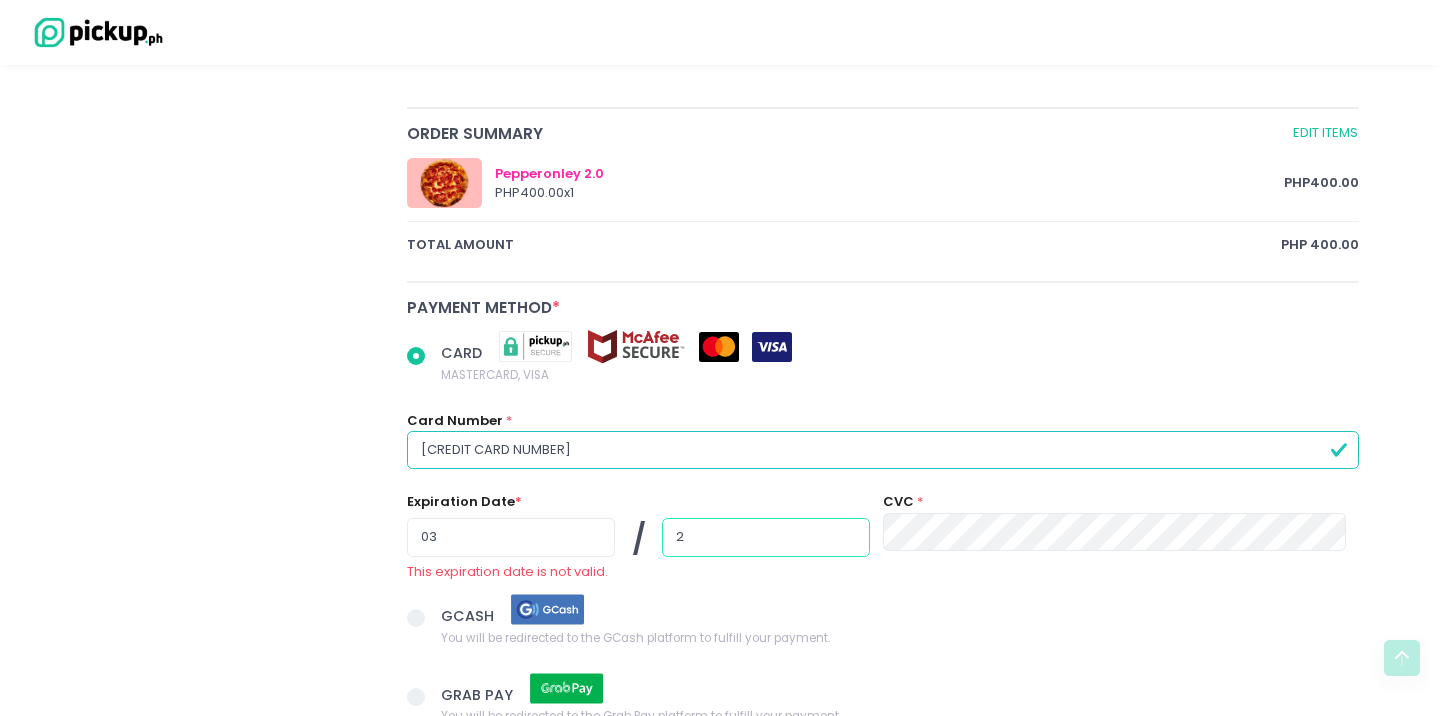 radio on "true" 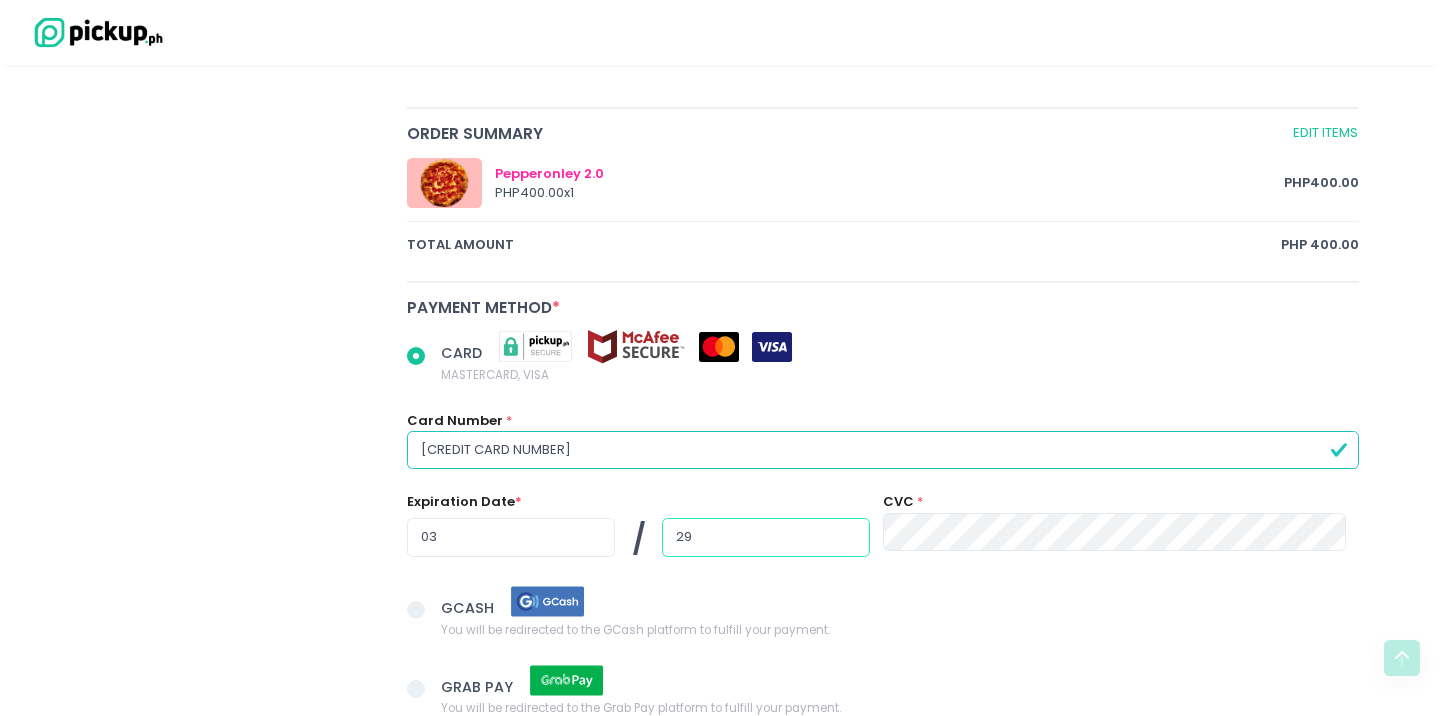 type on "29" 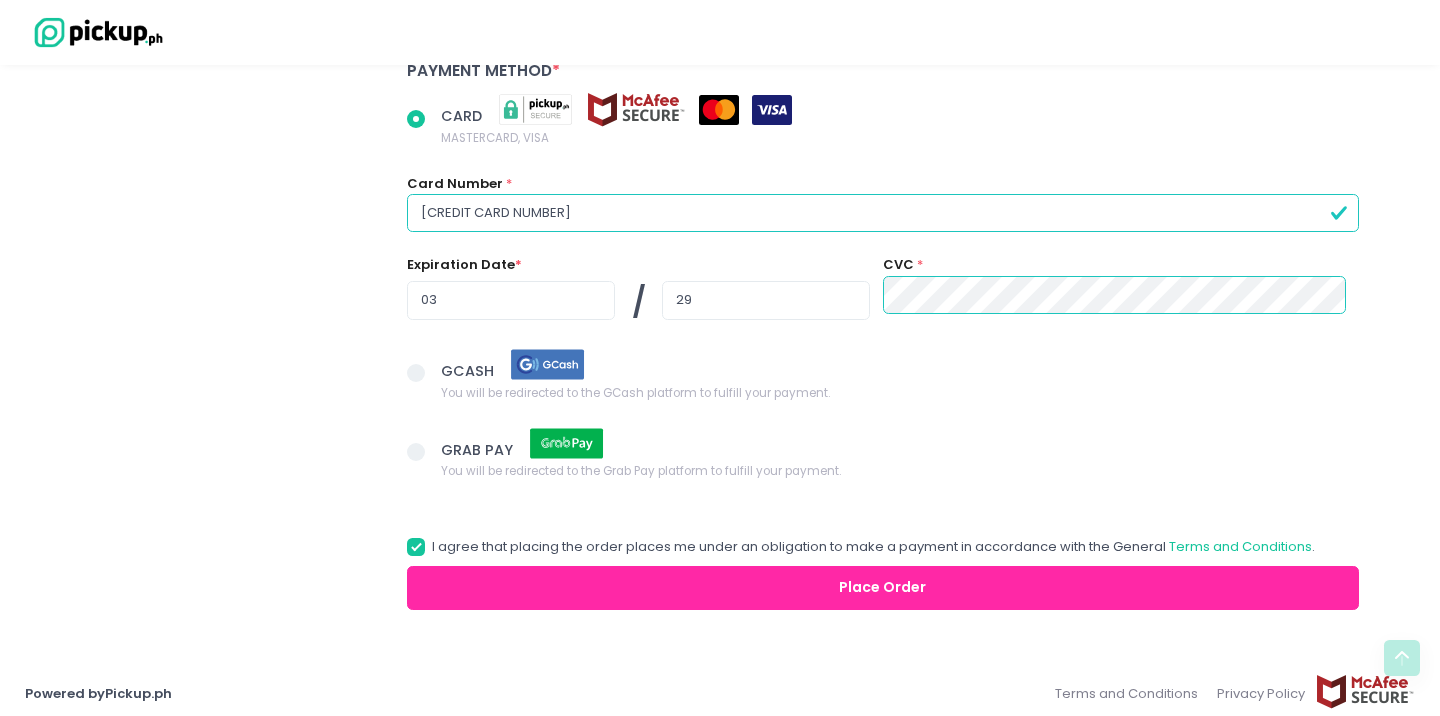 scroll, scrollTop: 1222, scrollLeft: 0, axis: vertical 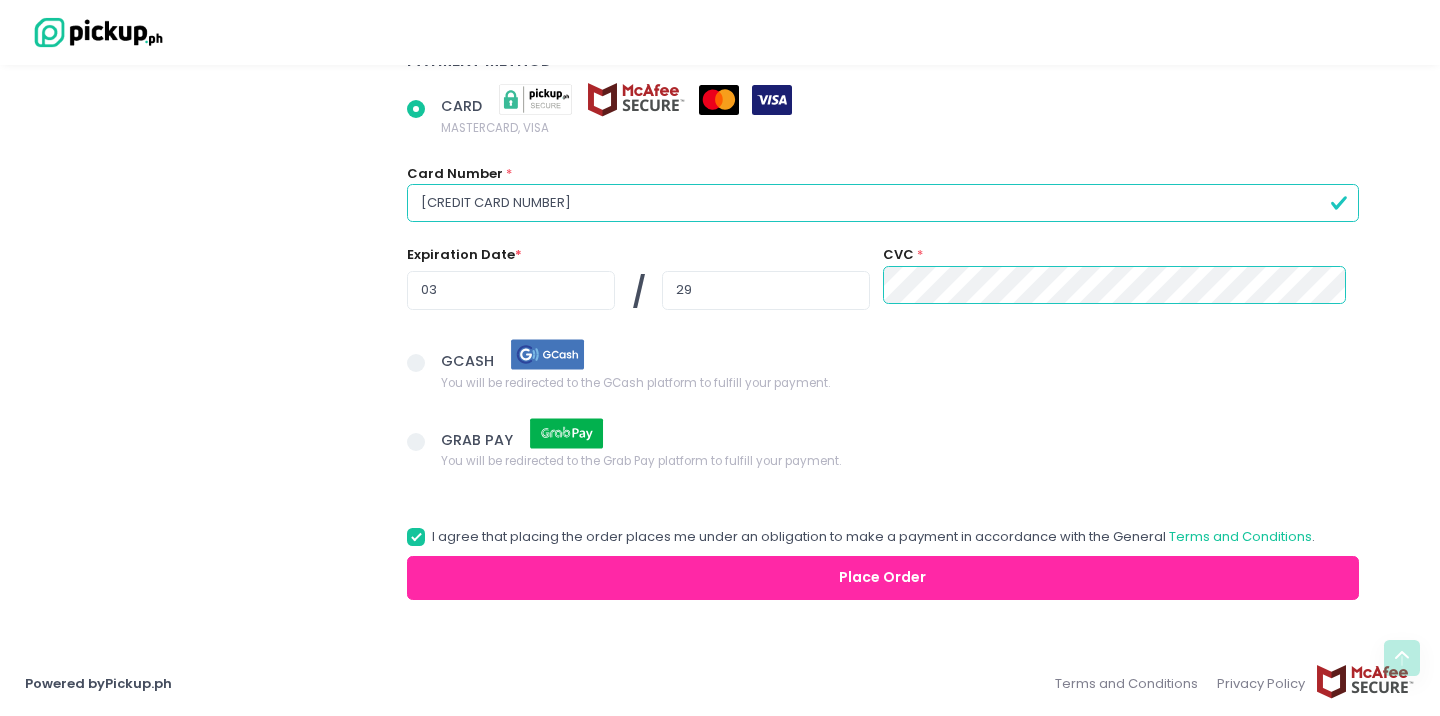 click on "Place Order" at bounding box center (883, 578) 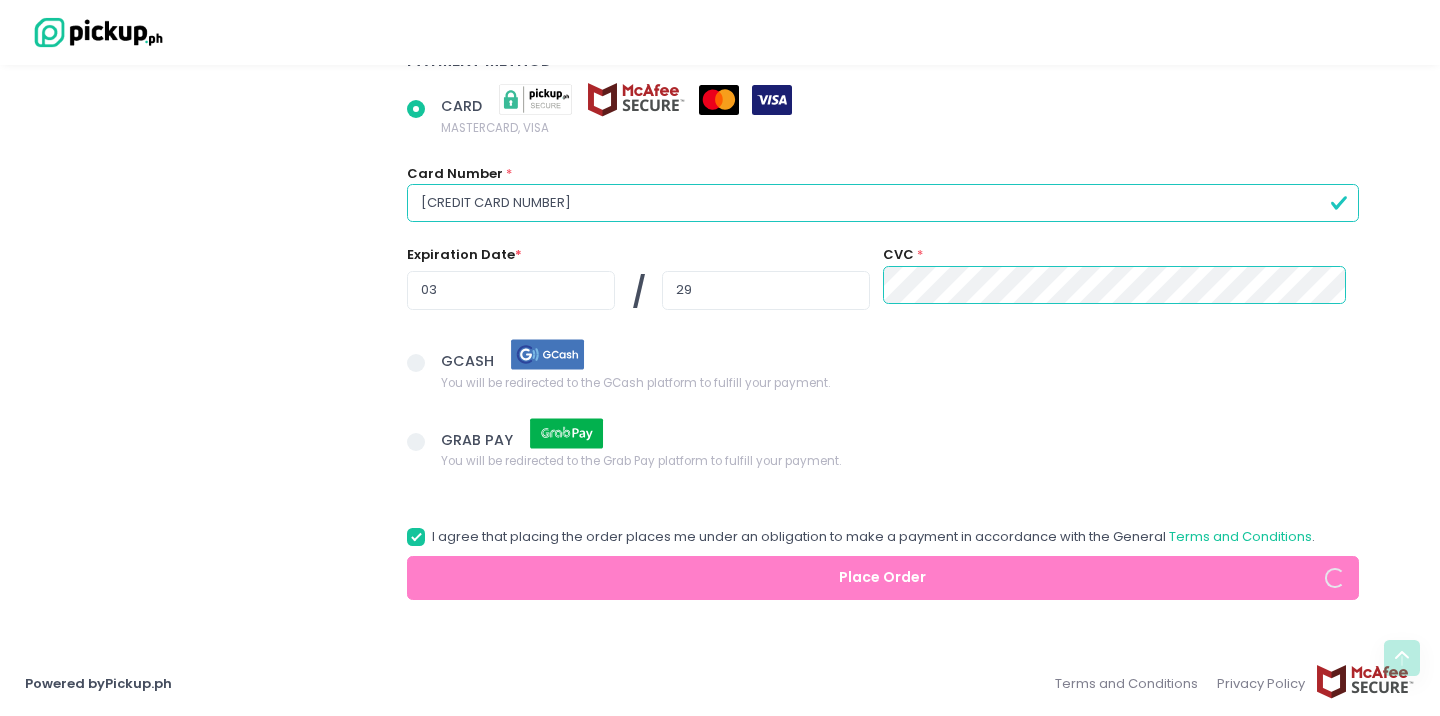 radio on "true" 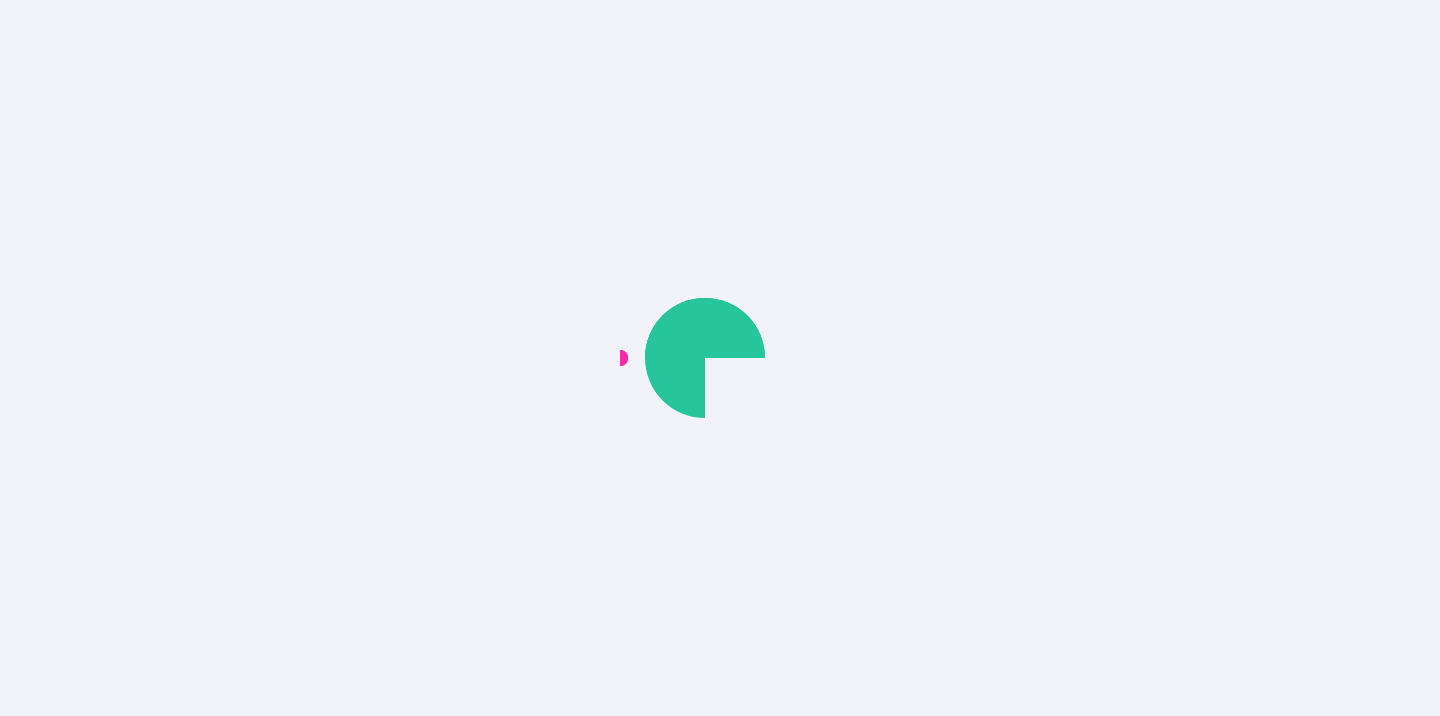 scroll, scrollTop: 0, scrollLeft: 0, axis: both 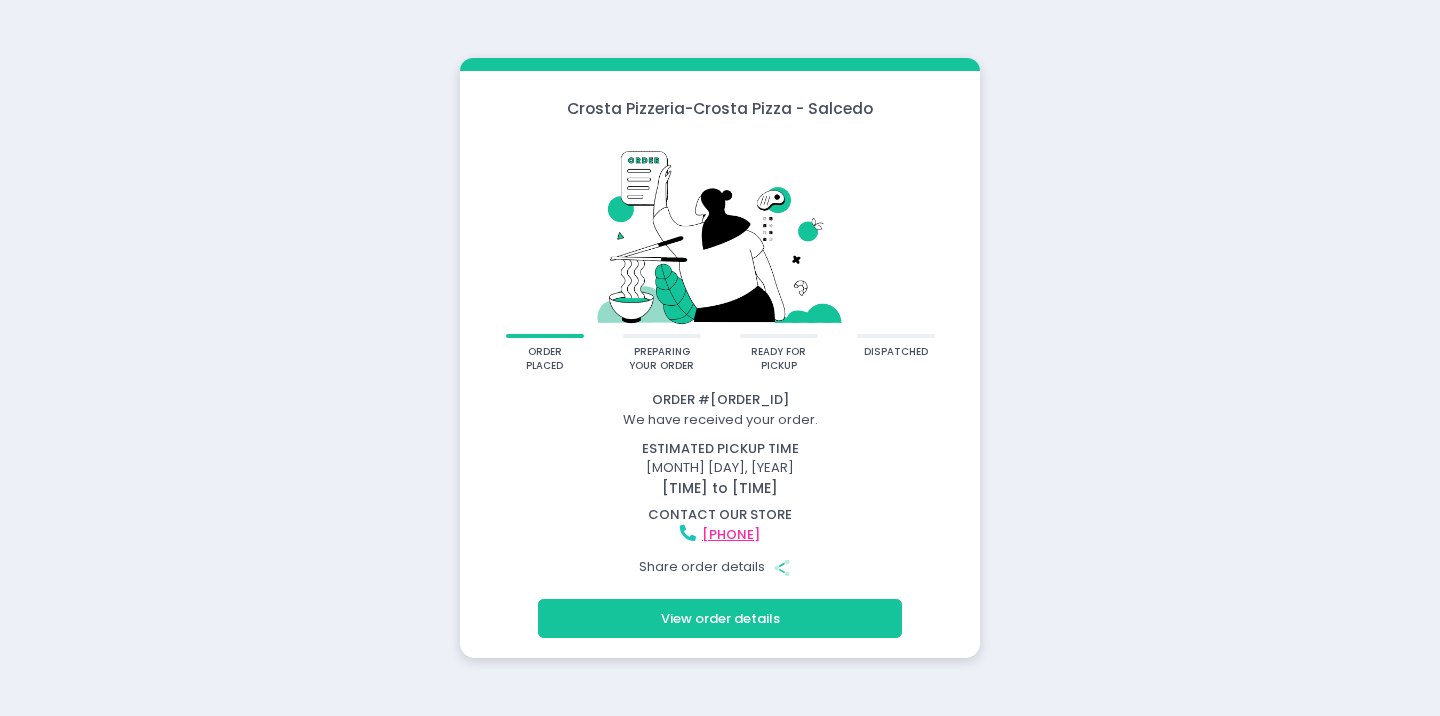 click on "Share Created with Sketch." 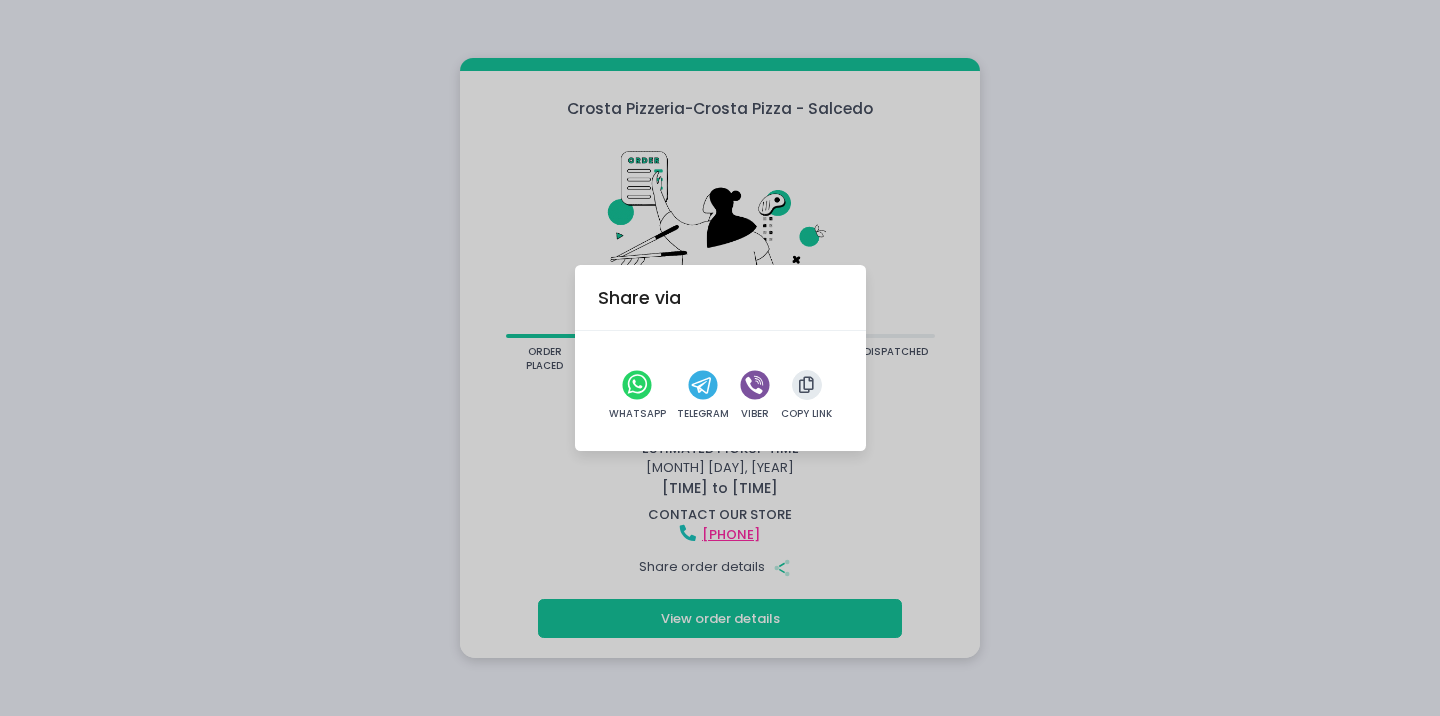 click 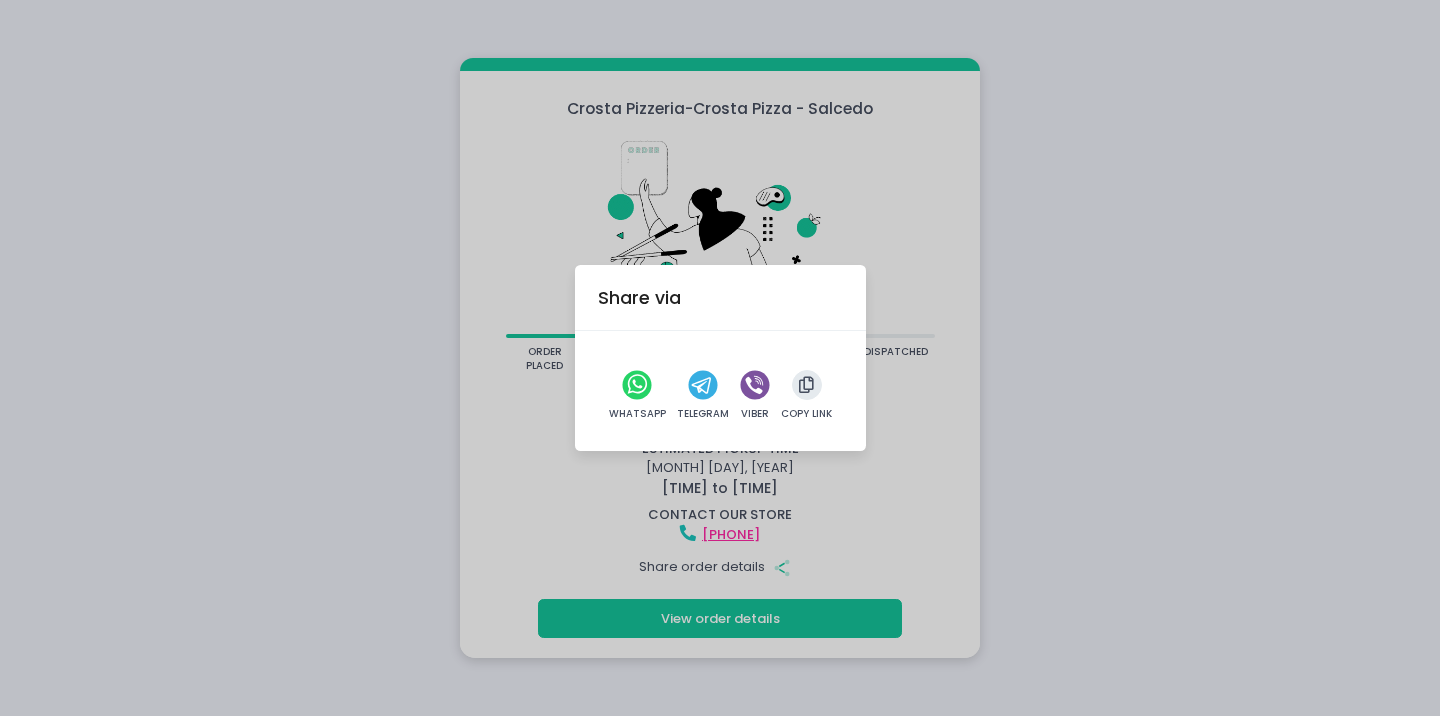 click 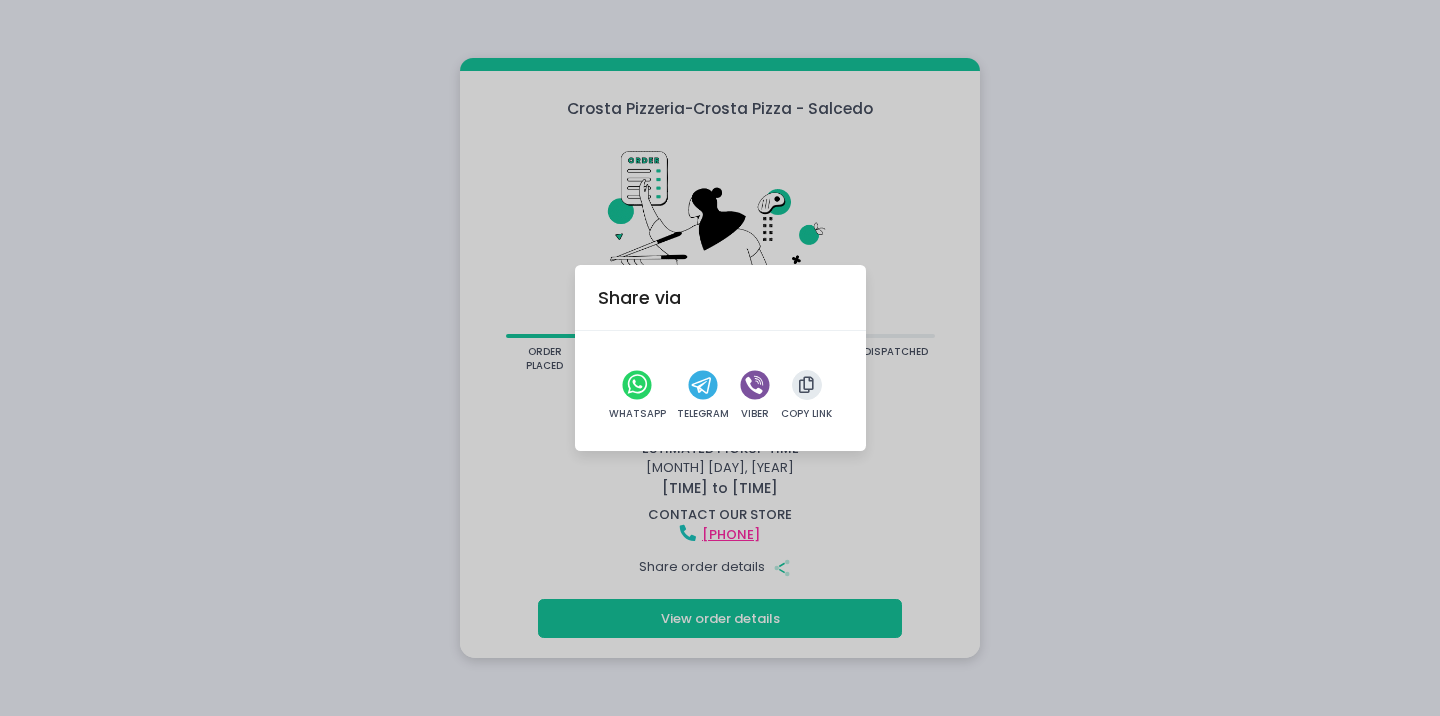 click 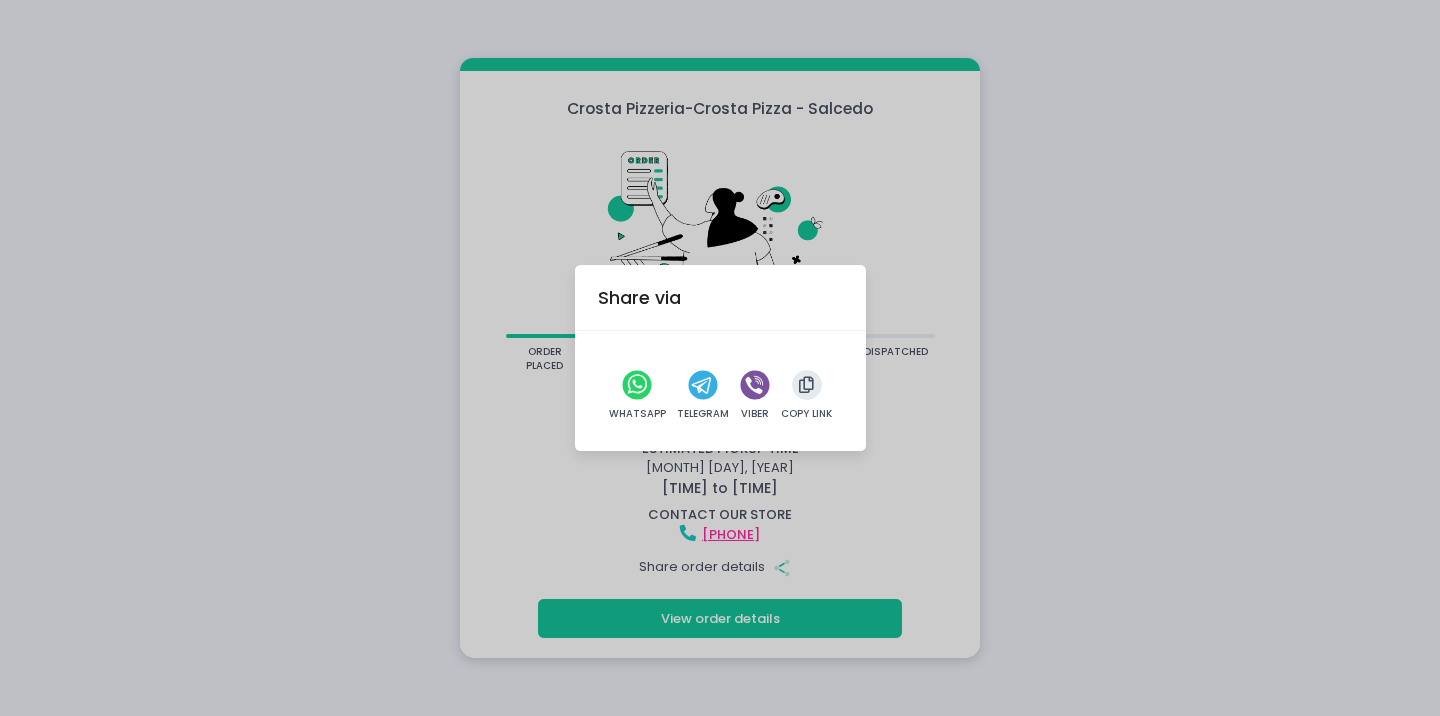 click on "Share via WhatsApp Telegram Viber Copy Link" at bounding box center (720, 358) 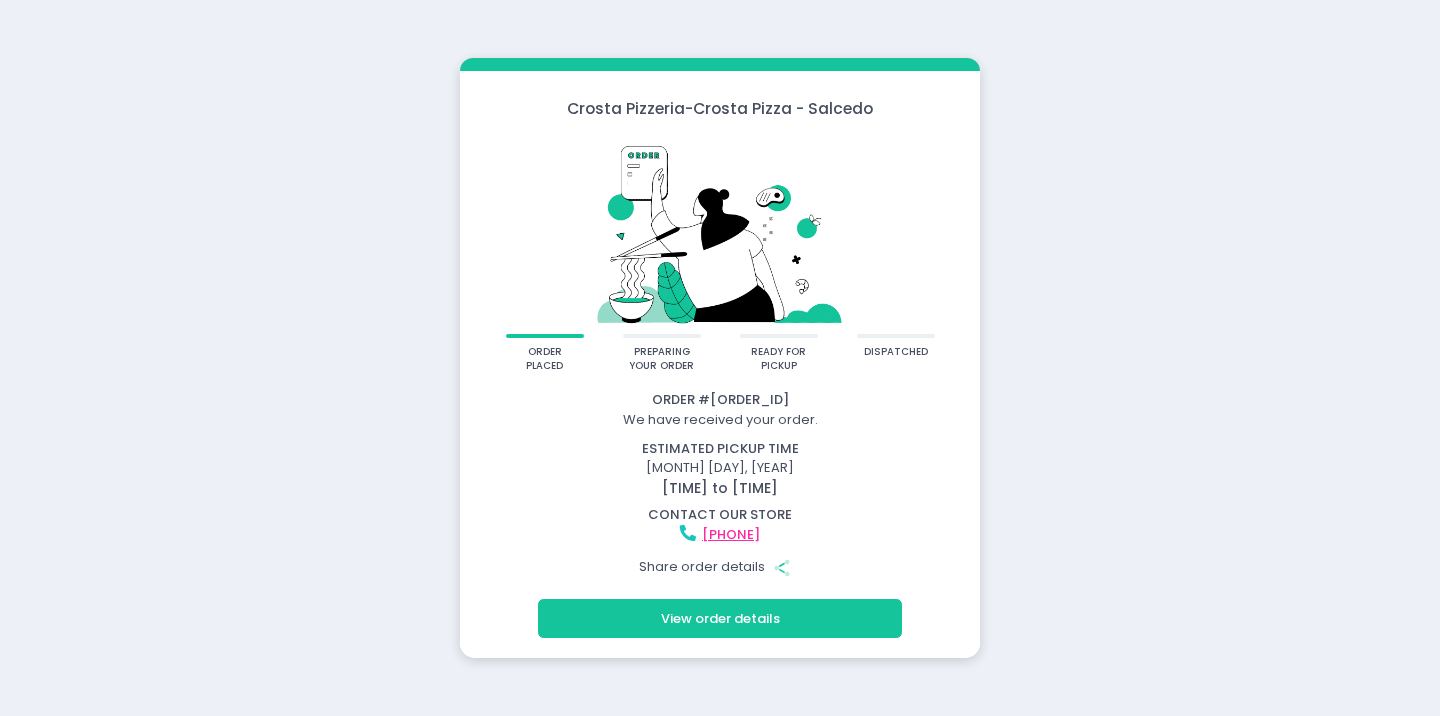 click on "Share Created with Sketch." 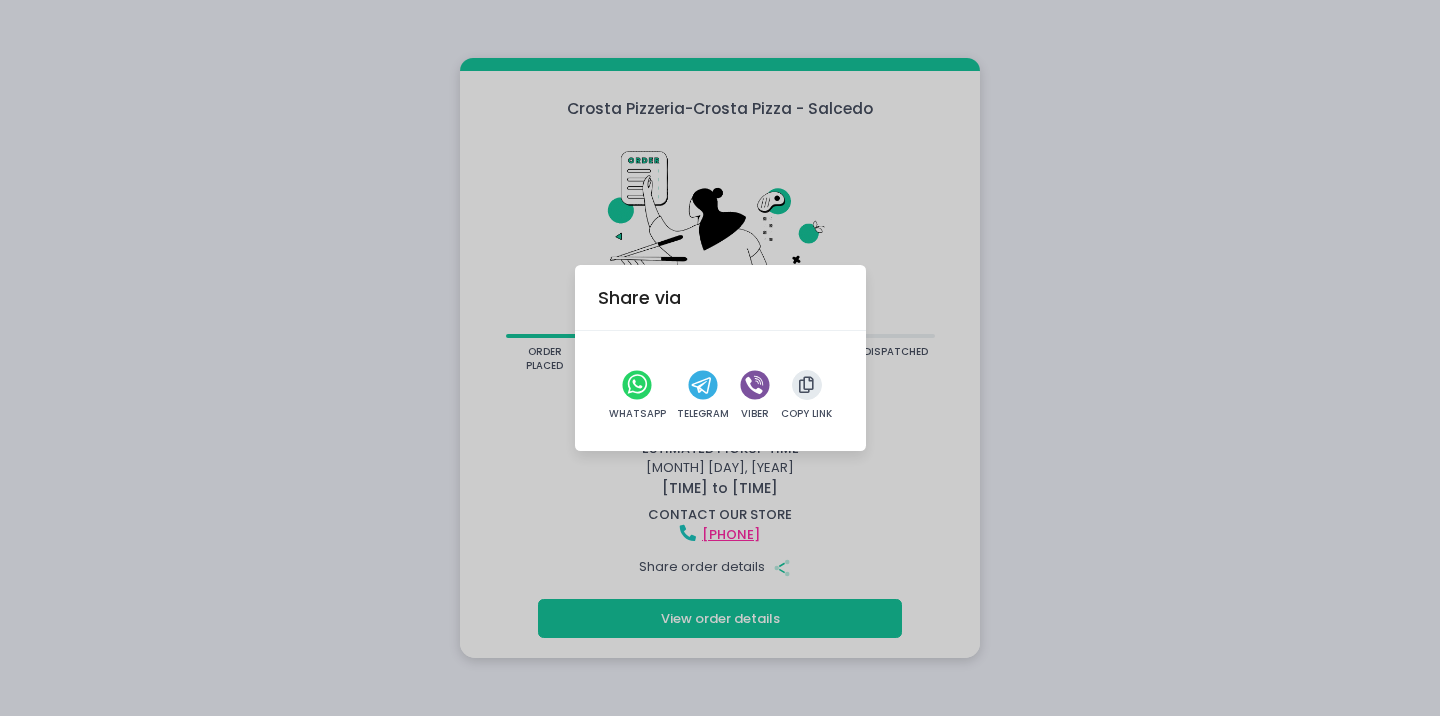 click on "Share via WhatsApp Telegram Viber Copy Link" at bounding box center (720, 358) 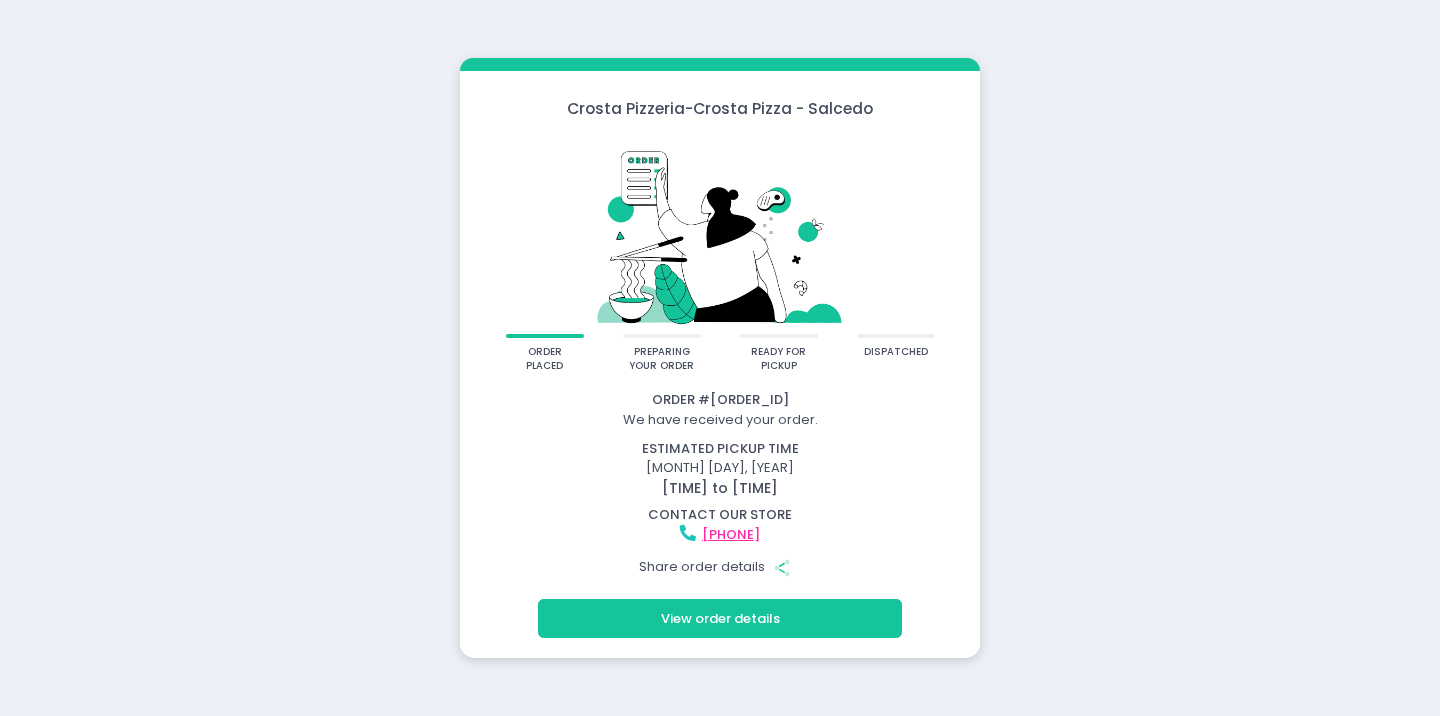 click on "View order details" at bounding box center (720, 618) 